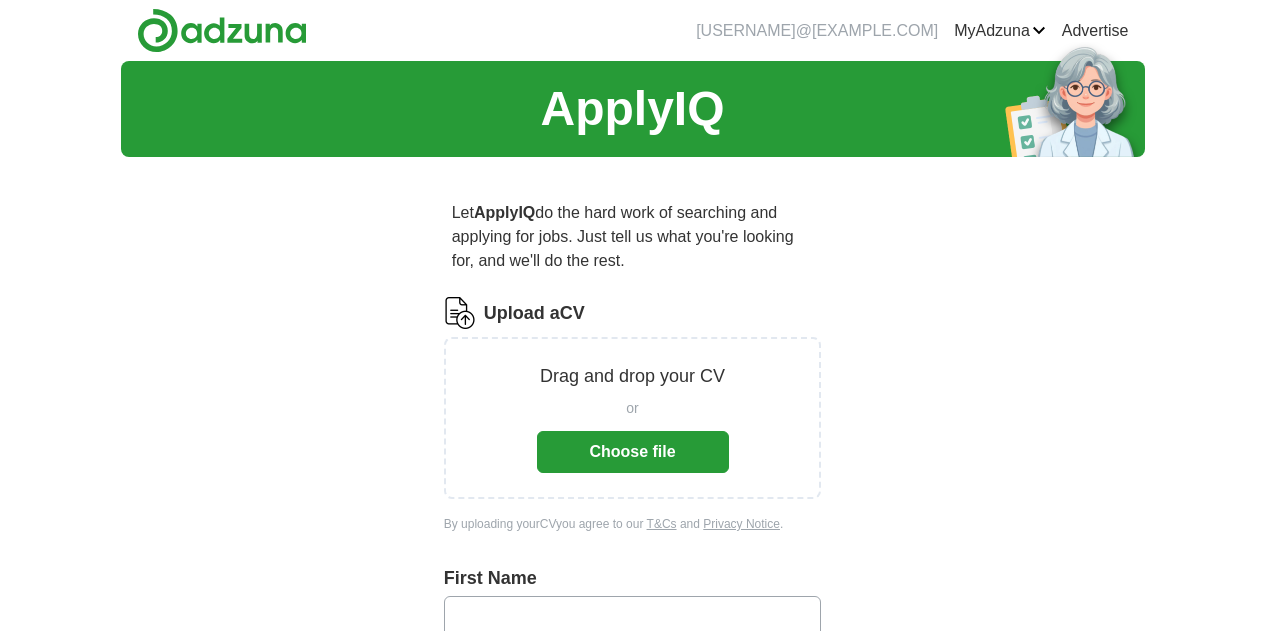 scroll, scrollTop: 0, scrollLeft: 0, axis: both 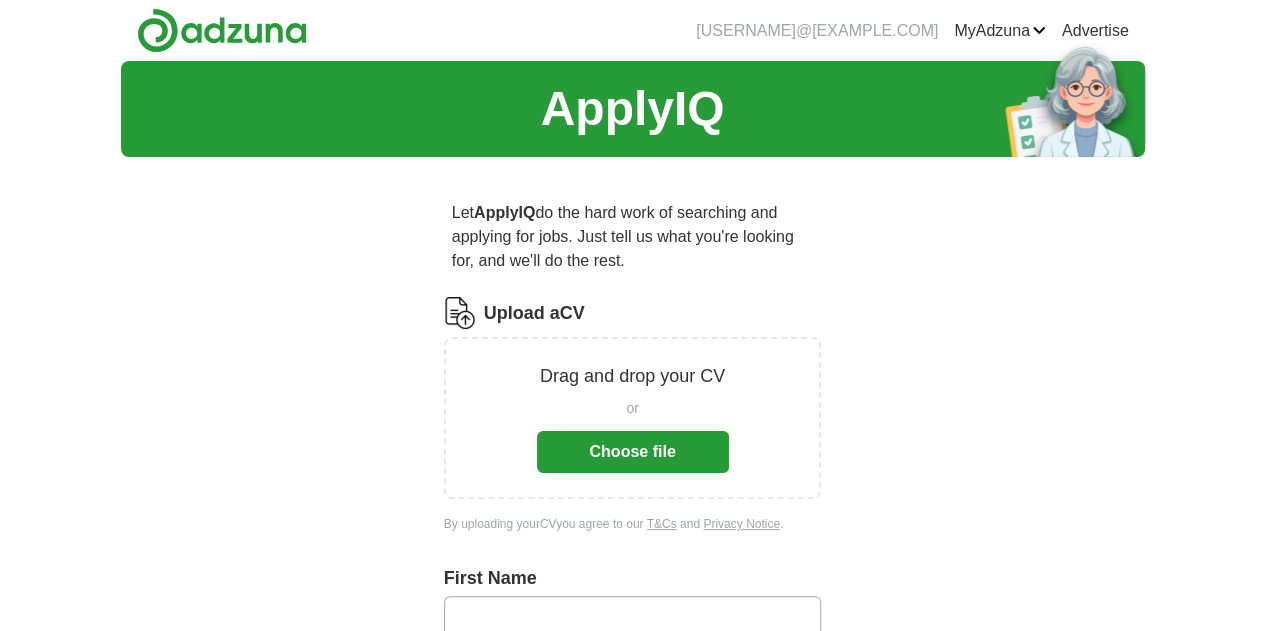 click on "Choose file" at bounding box center [633, 452] 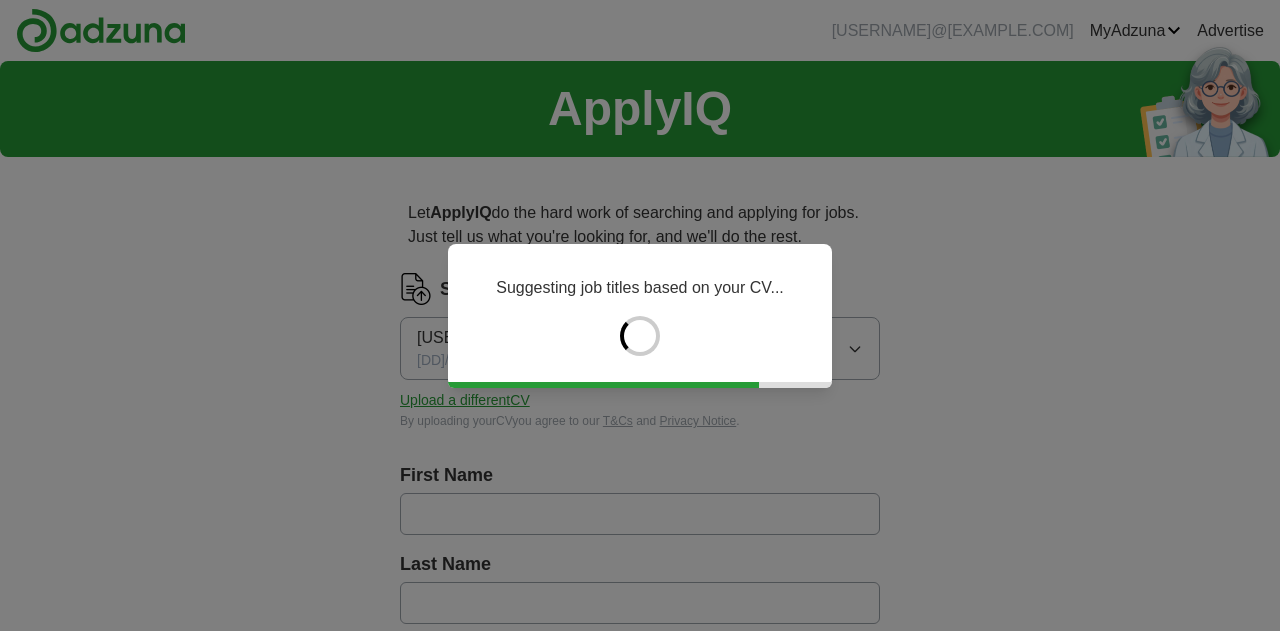 type on "********" 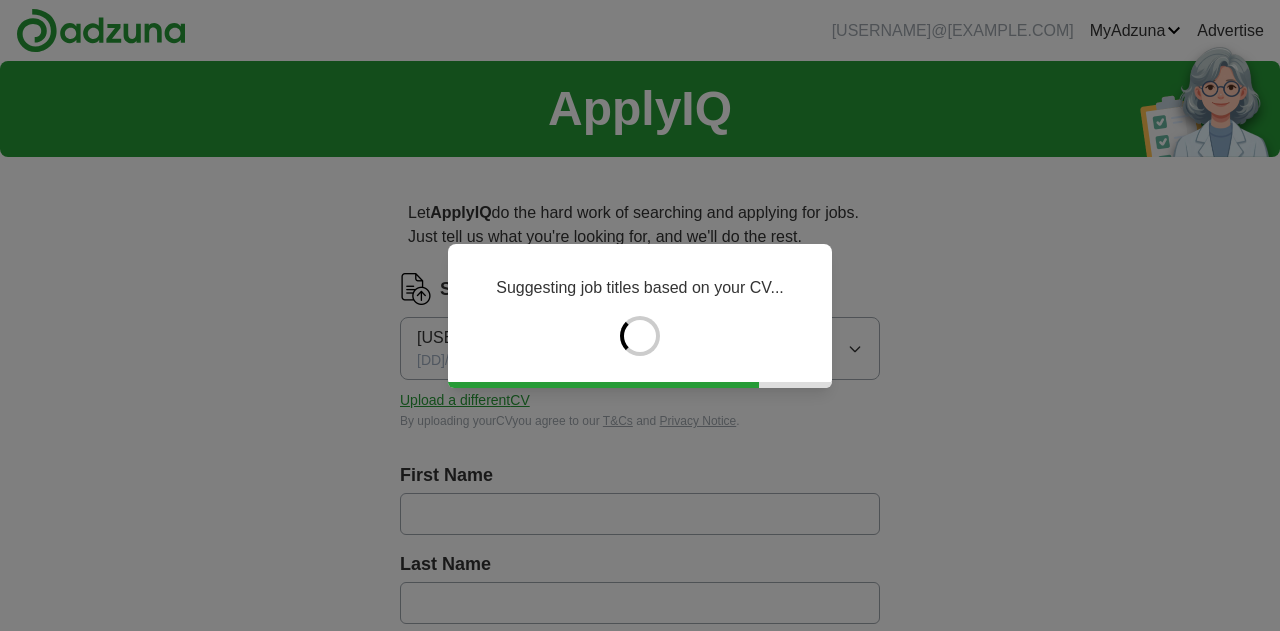 type on "******" 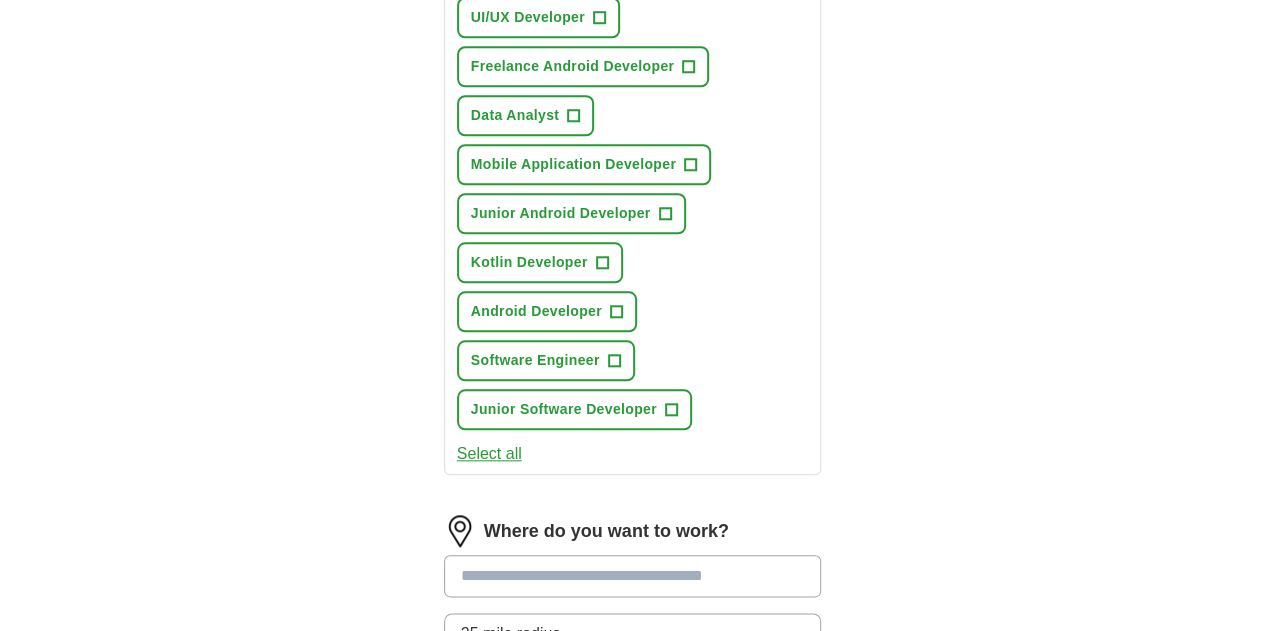 scroll, scrollTop: 900, scrollLeft: 0, axis: vertical 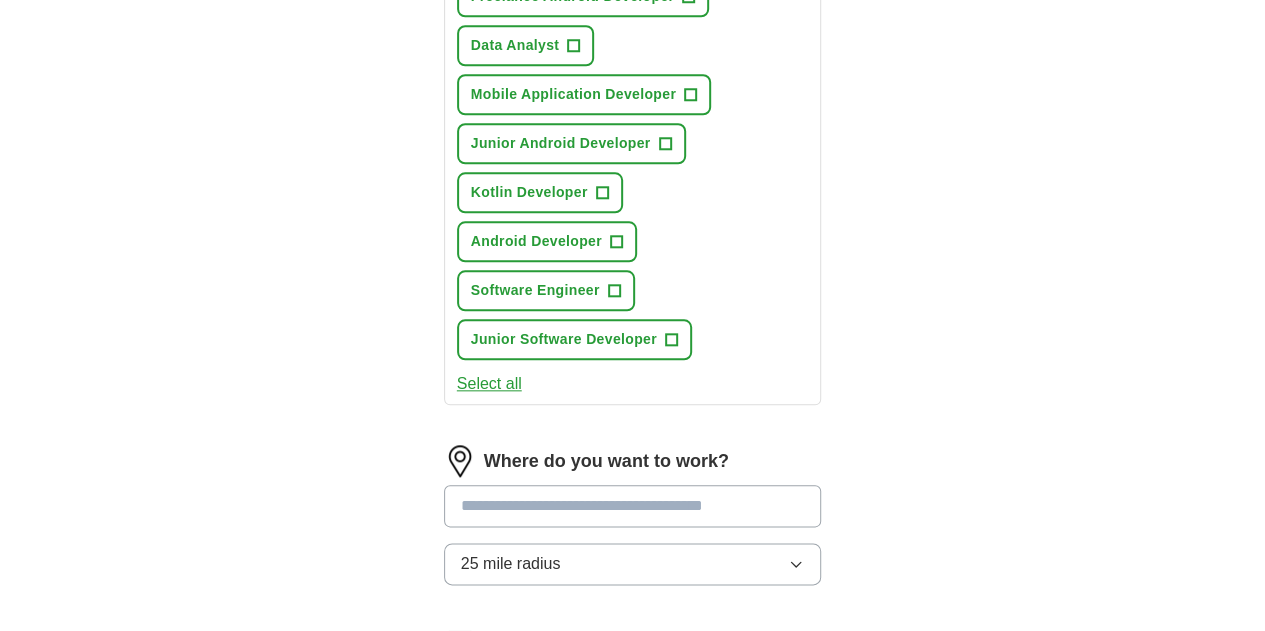 click on "25 mile radius" at bounding box center [633, 564] 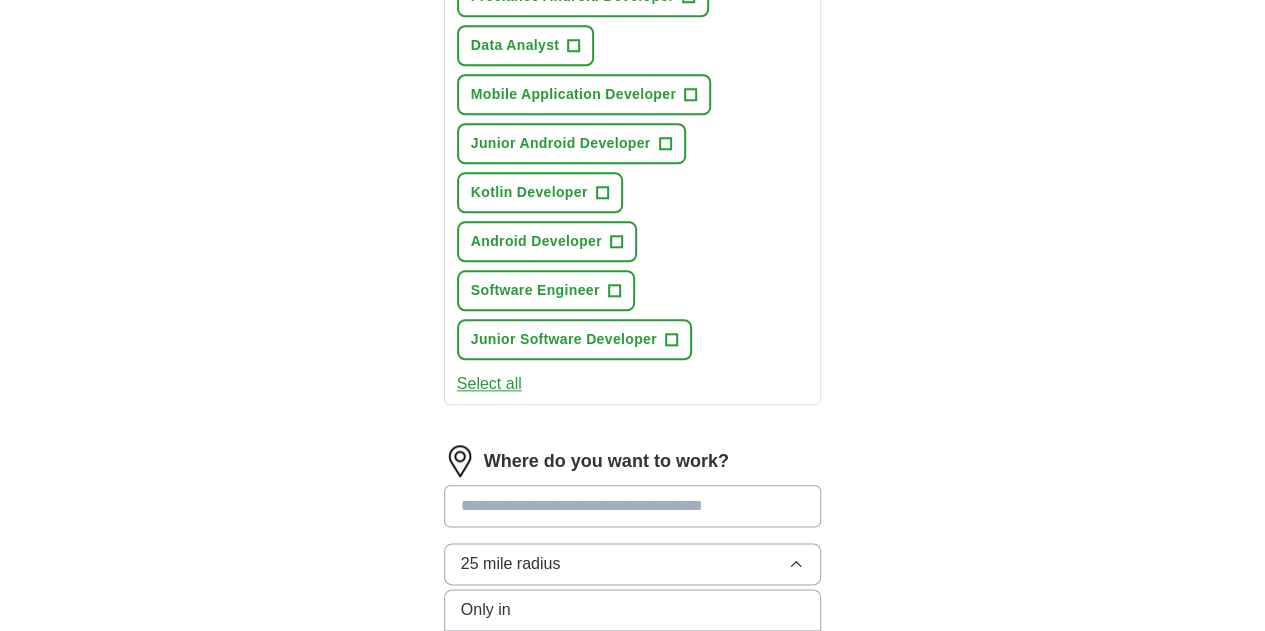 click on "50 mile radius" at bounding box center [633, 777] 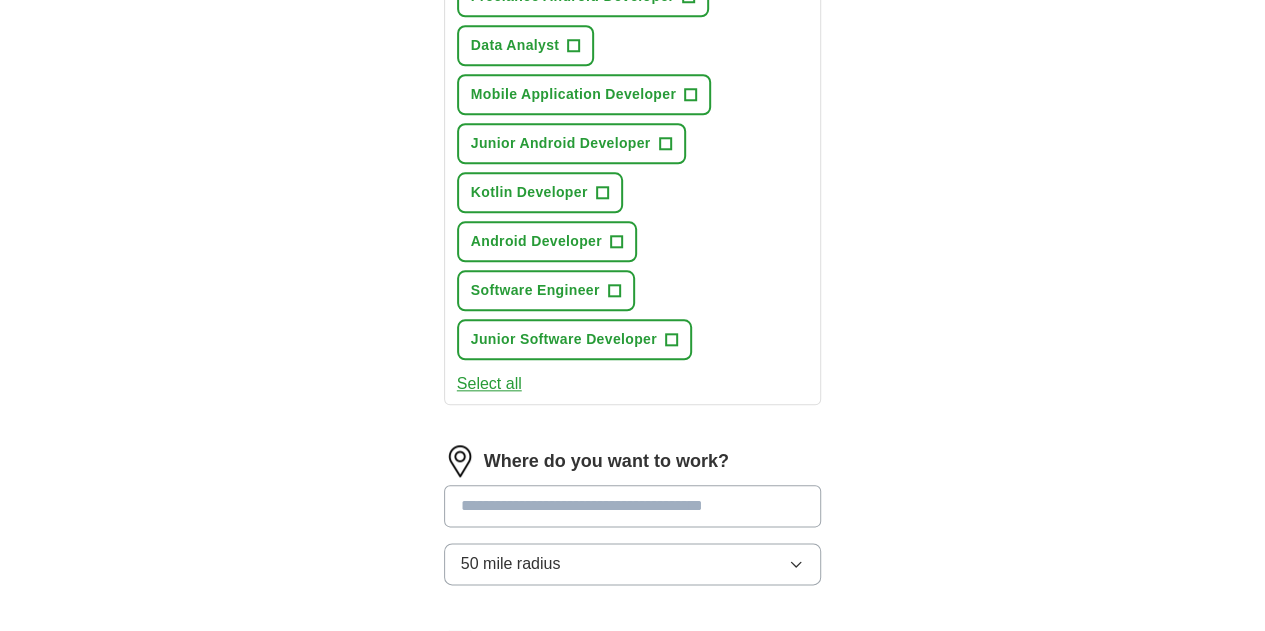 scroll, scrollTop: 1200, scrollLeft: 0, axis: vertical 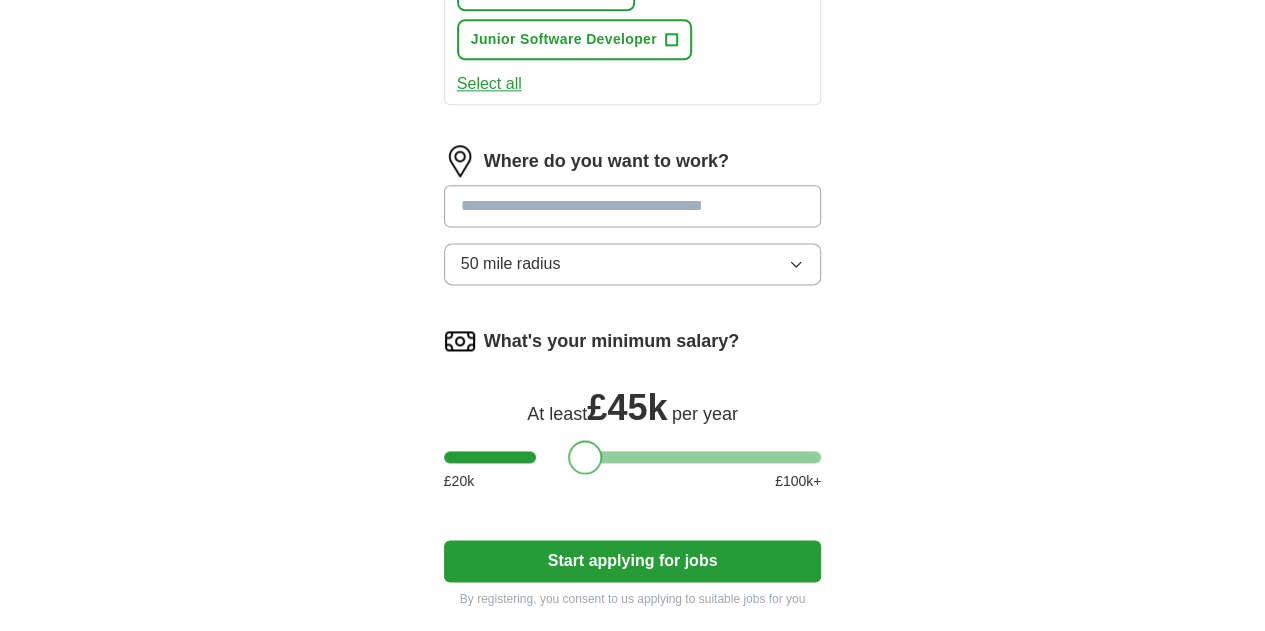 drag, startPoint x: 417, startPoint y: 231, endPoint x: 546, endPoint y: 231, distance: 129 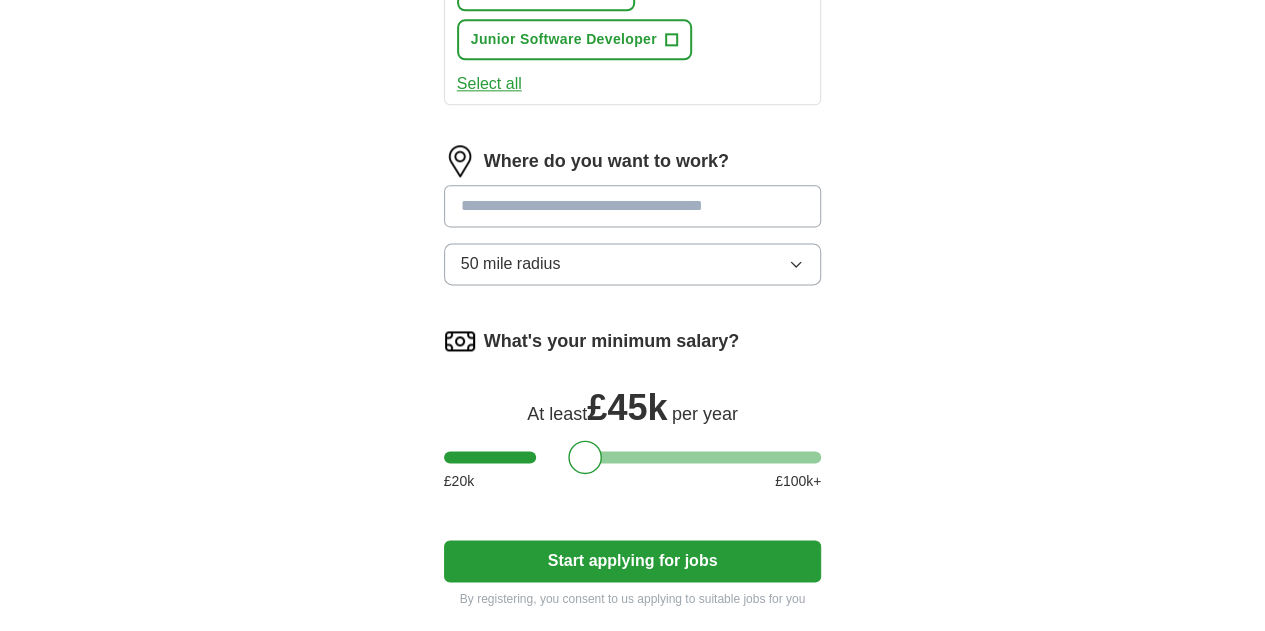click on "Start applying for jobs" at bounding box center (633, 561) 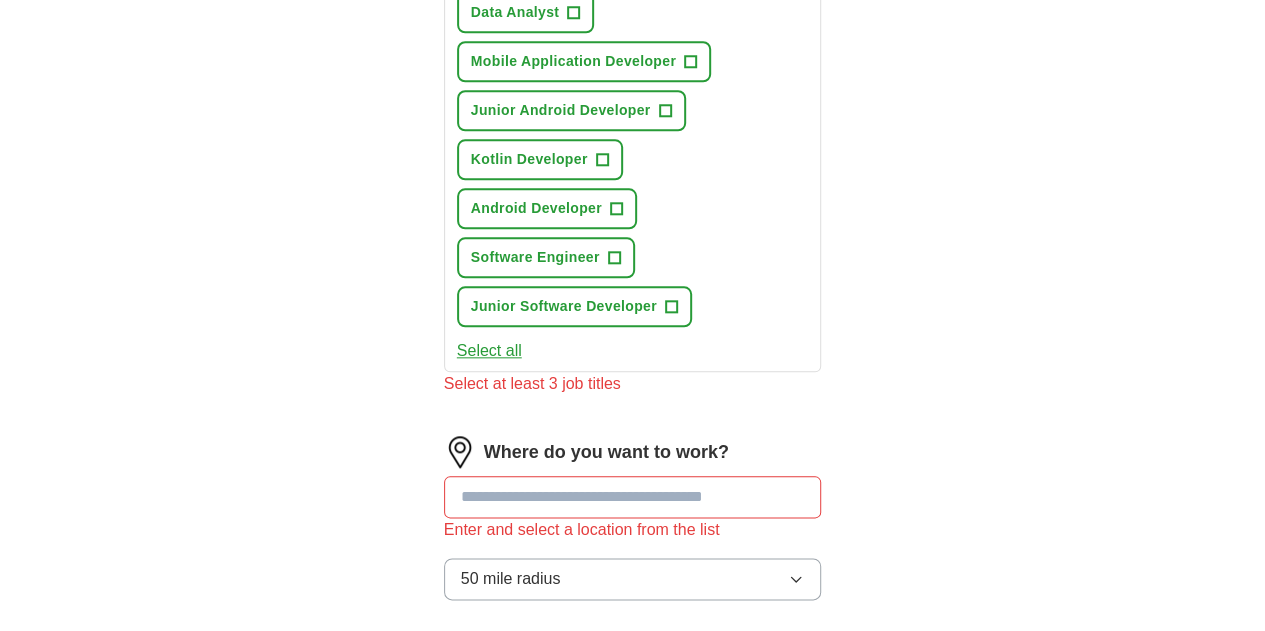 scroll, scrollTop: 924, scrollLeft: 0, axis: vertical 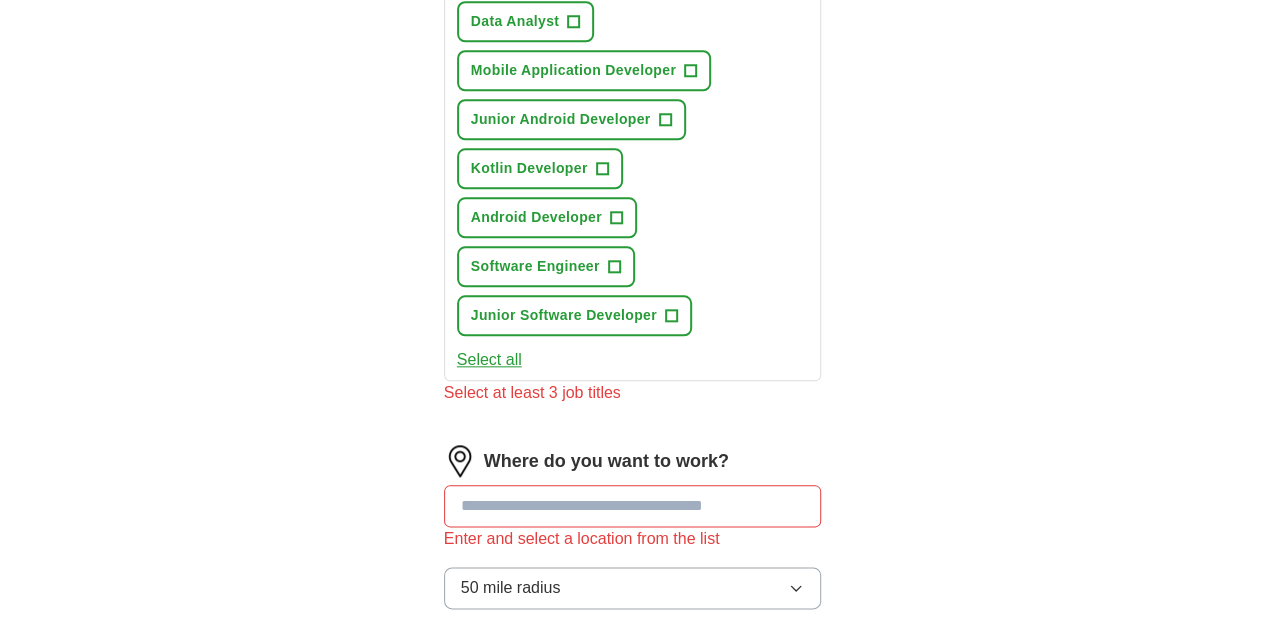 click at bounding box center (633, 506) 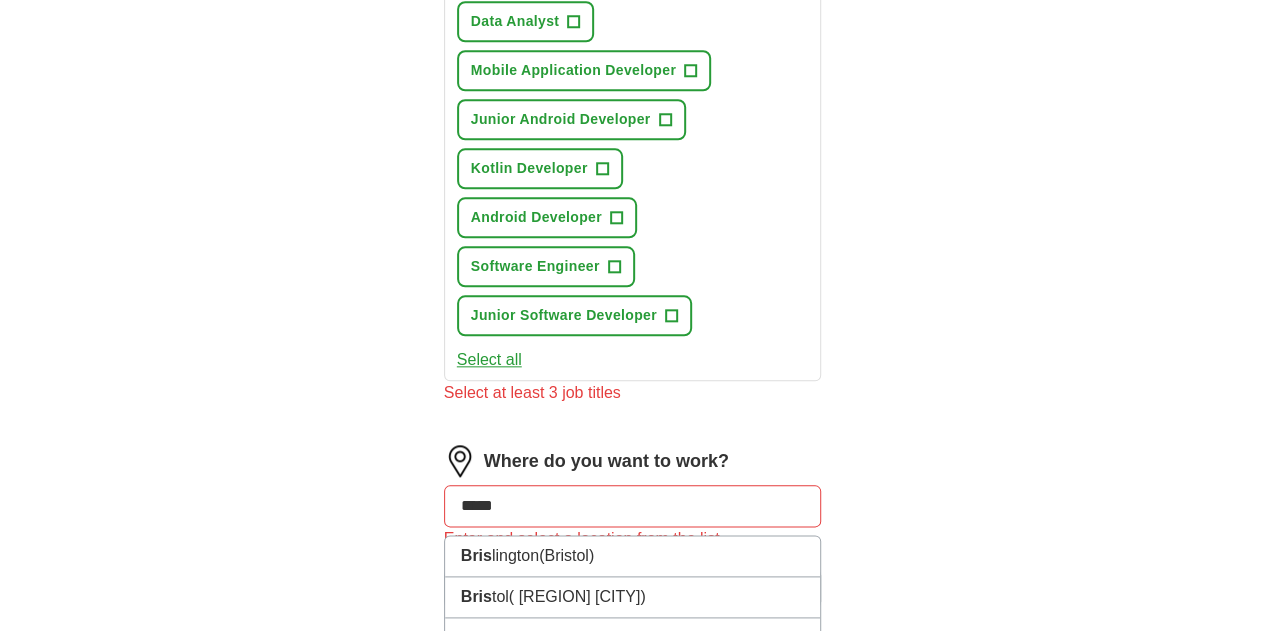 type on "******" 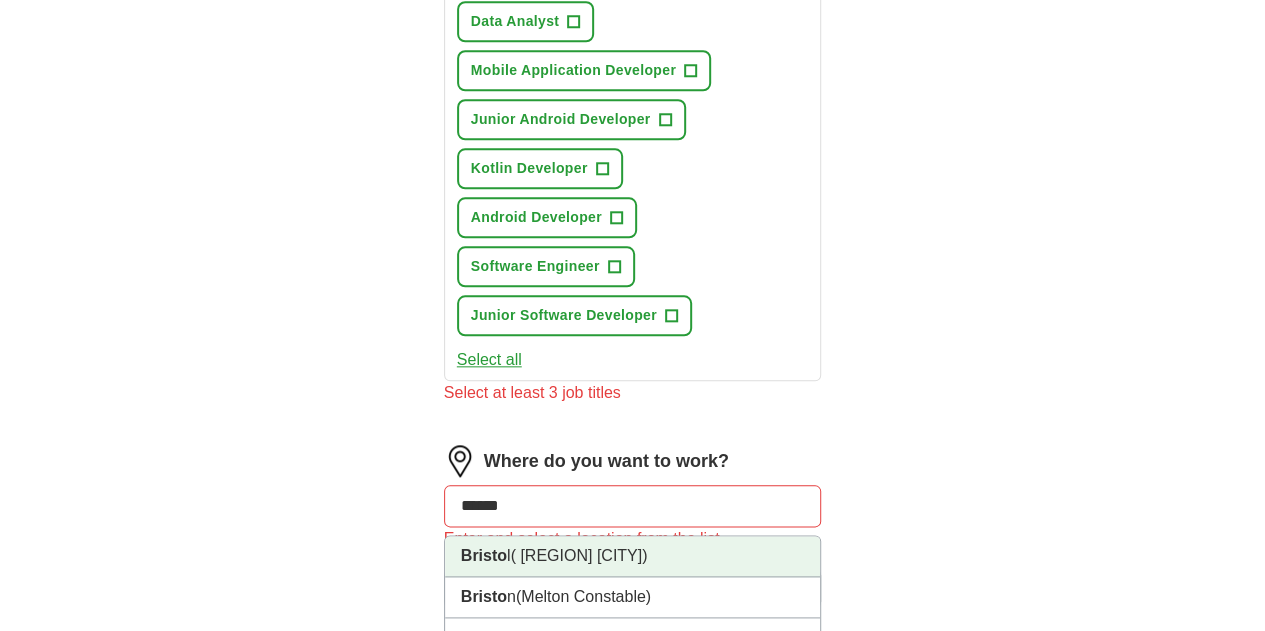 click on "[CITY]  ([REGION])" at bounding box center (633, 556) 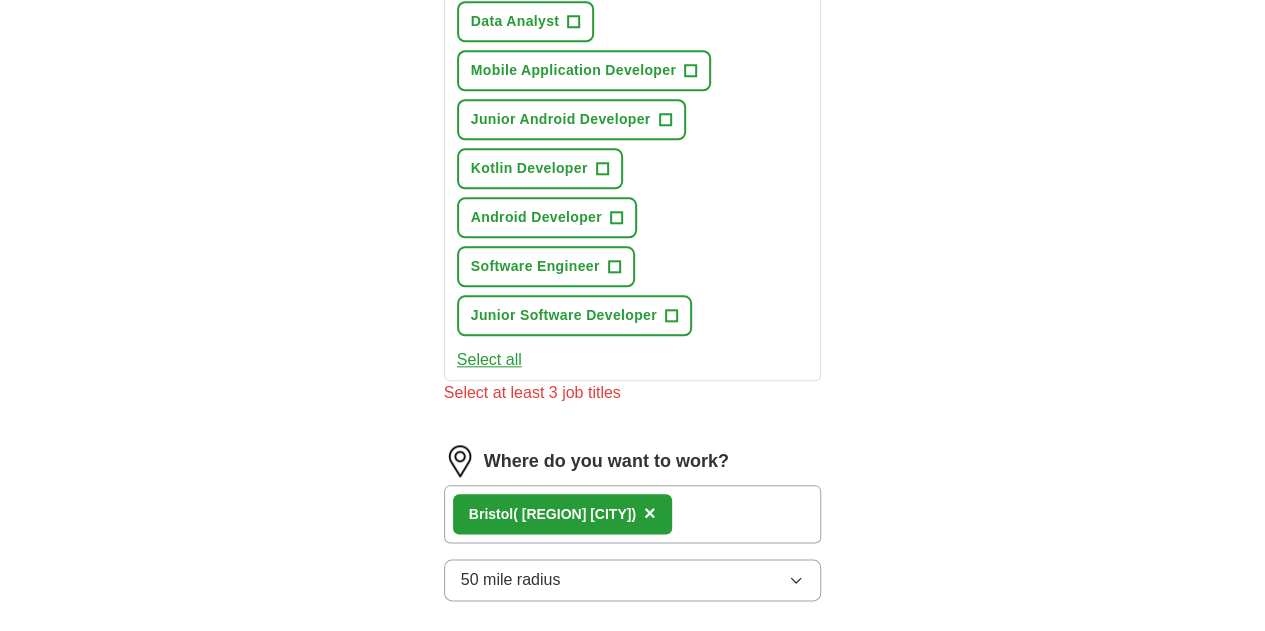 click on "[CITY]  ([REGION]) ×" at bounding box center [633, 514] 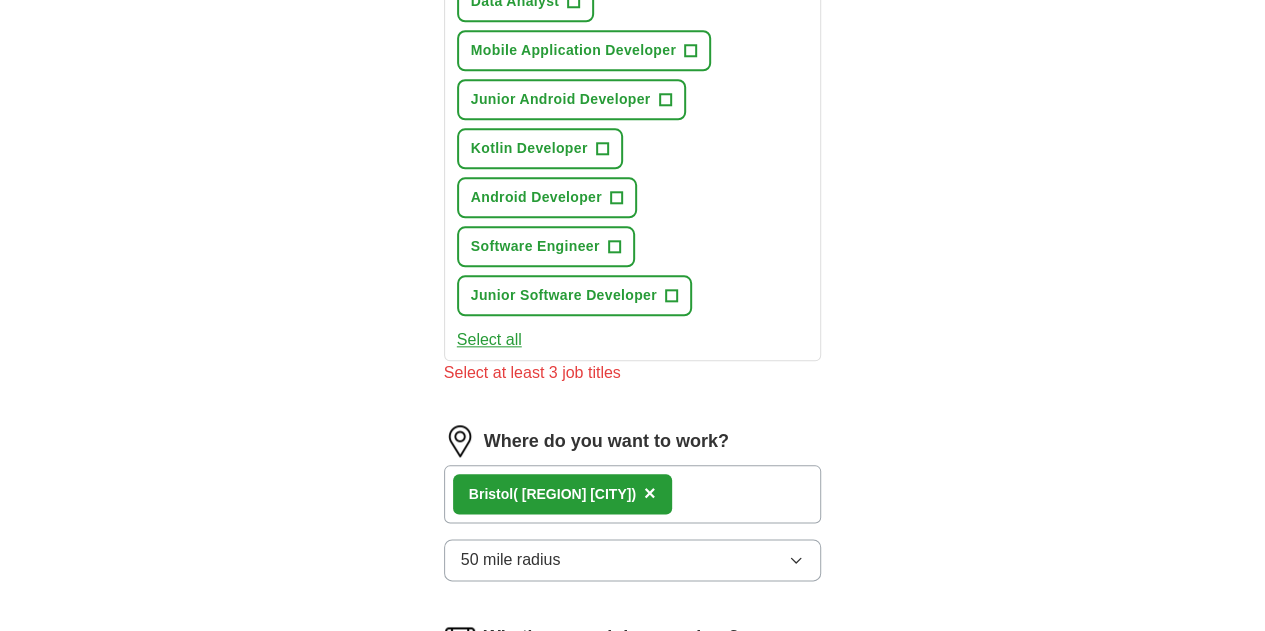 scroll, scrollTop: 724, scrollLeft: 0, axis: vertical 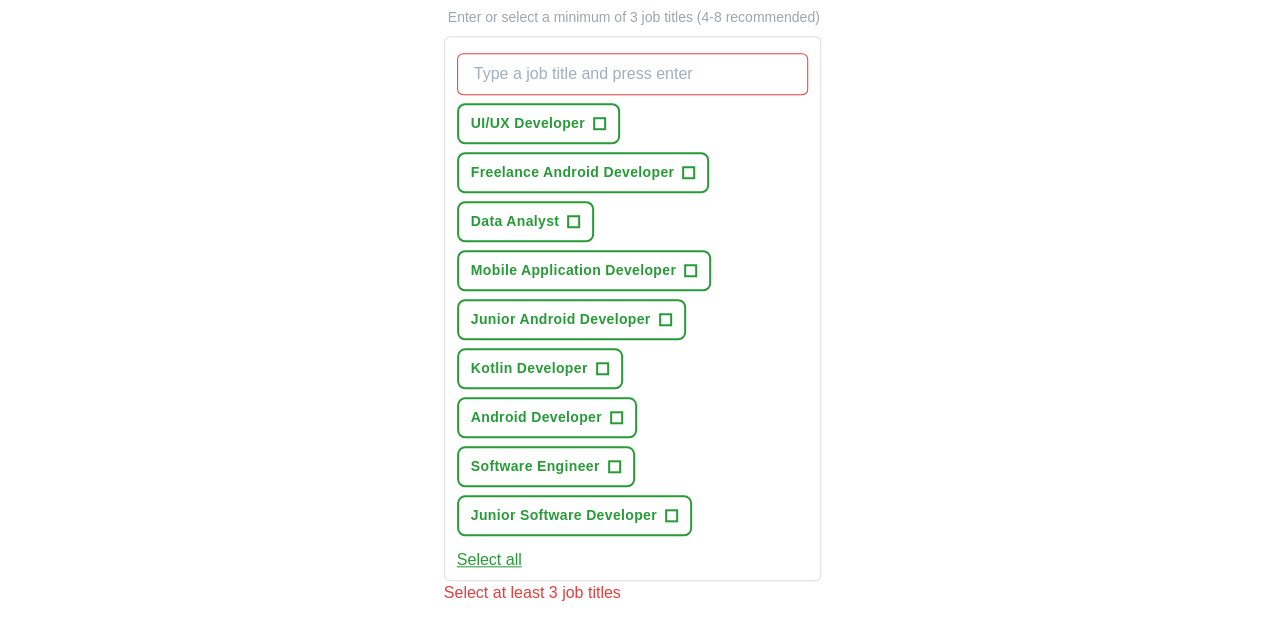 click on "Select at least 3 job titles" at bounding box center (633, 593) 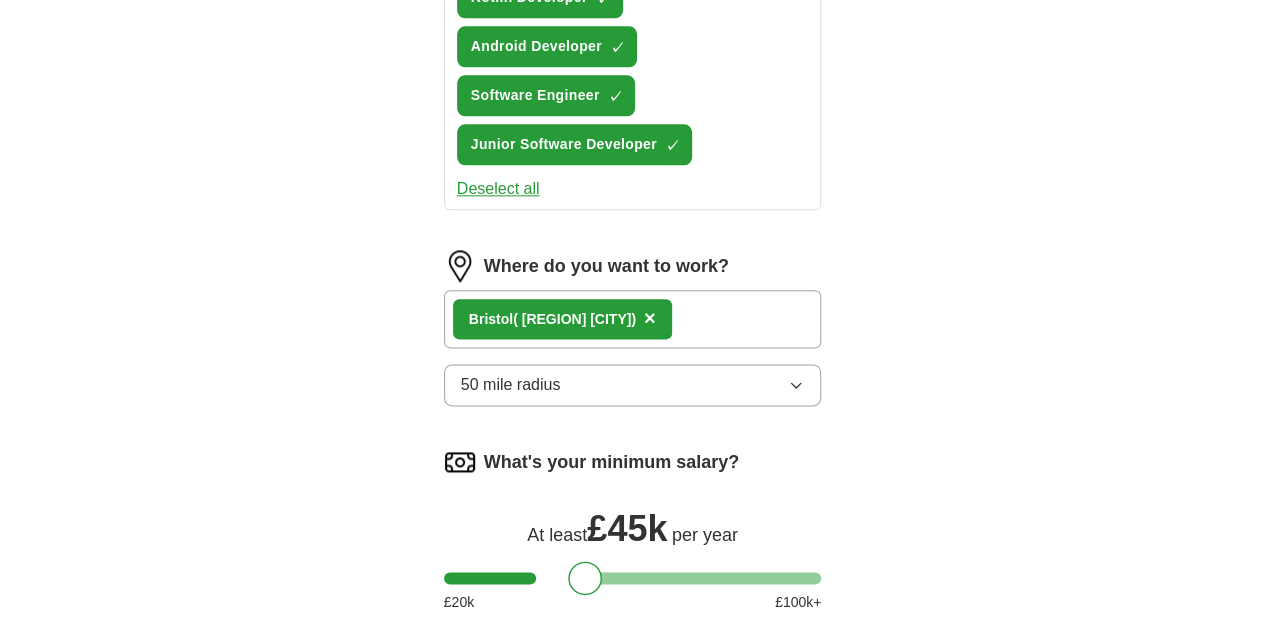 scroll, scrollTop: 1124, scrollLeft: 0, axis: vertical 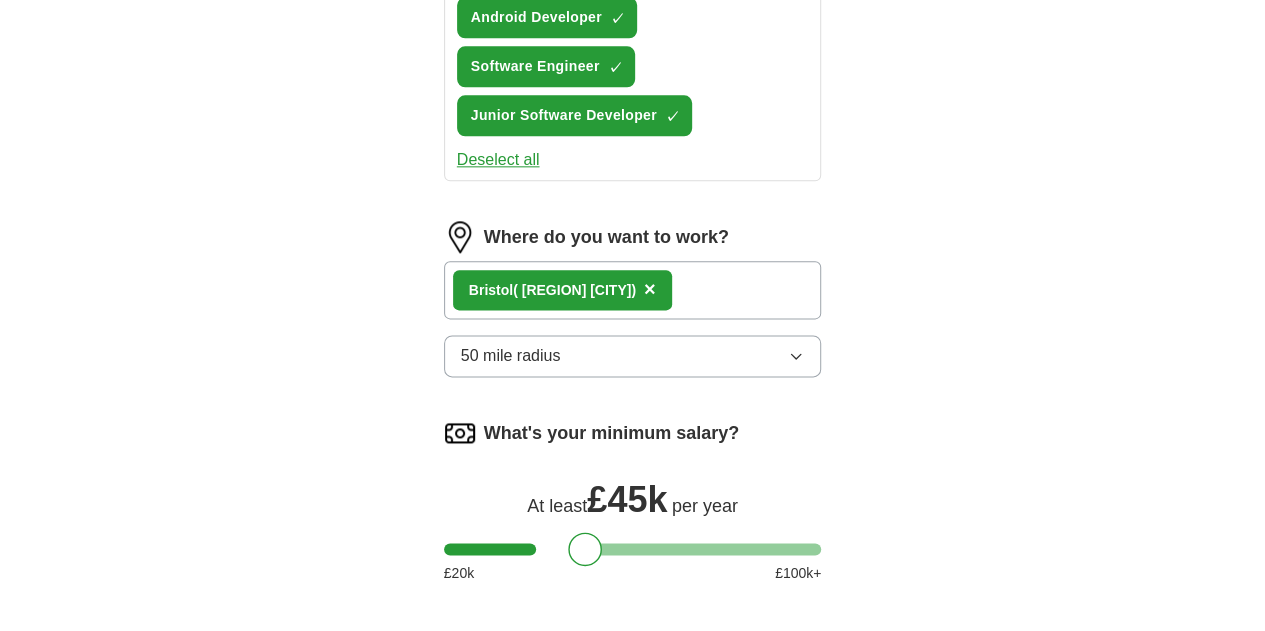 select on "**" 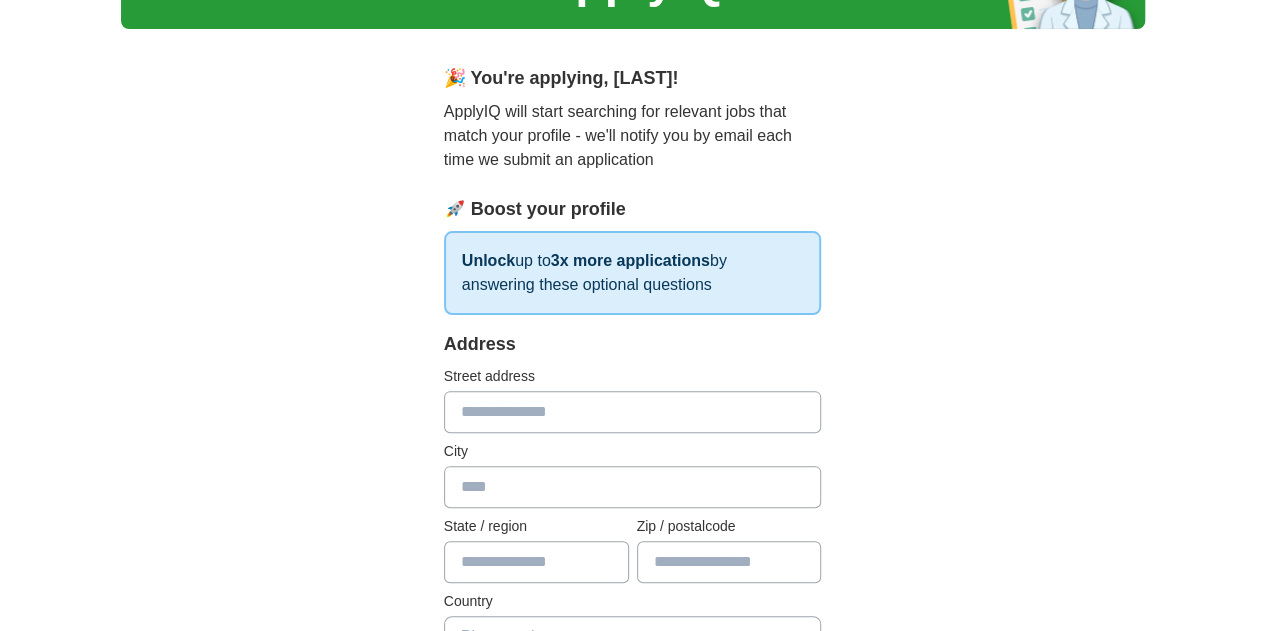 scroll, scrollTop: 200, scrollLeft: 0, axis: vertical 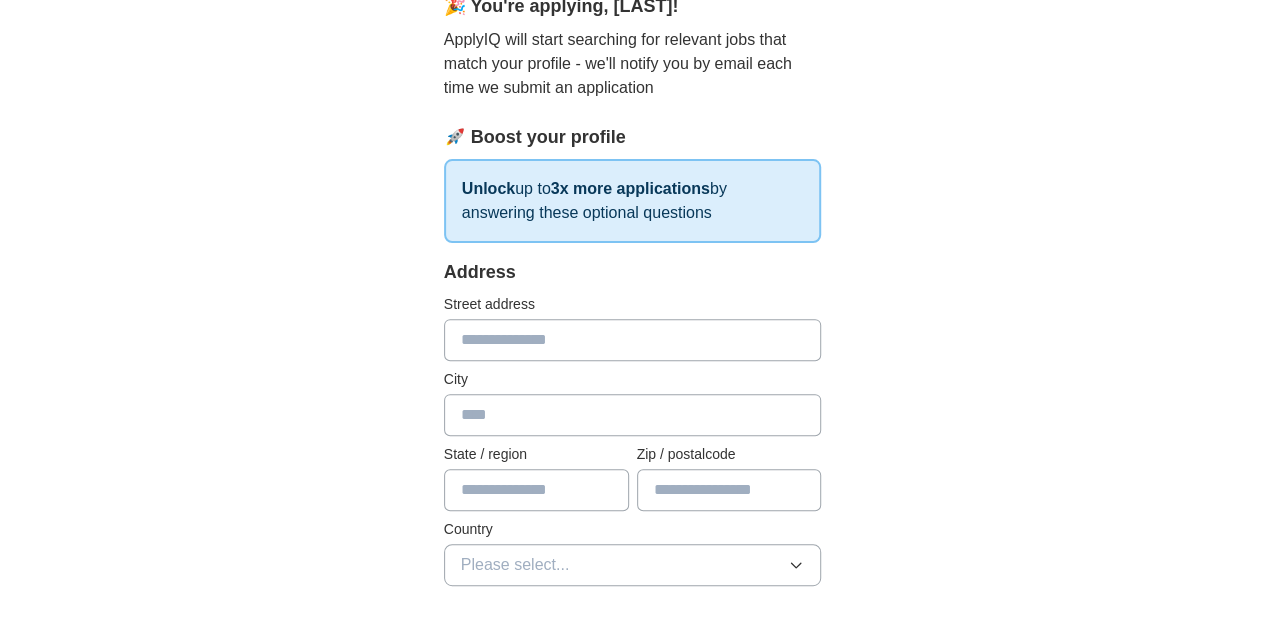 click at bounding box center [633, 340] 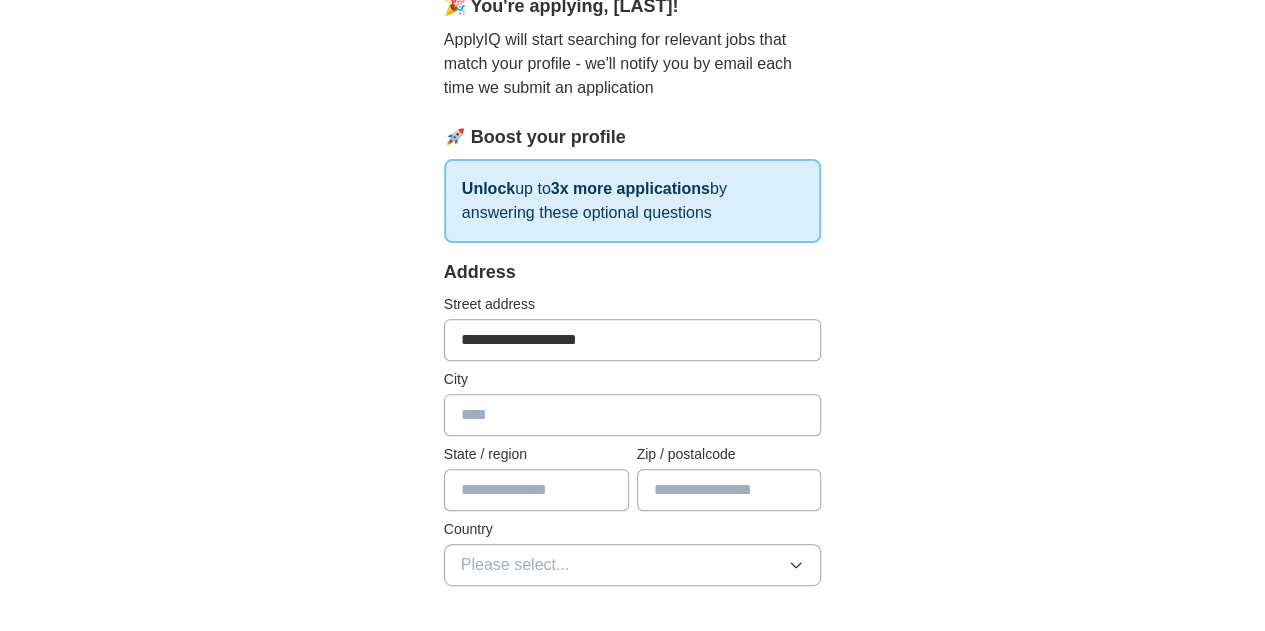 type on "*******" 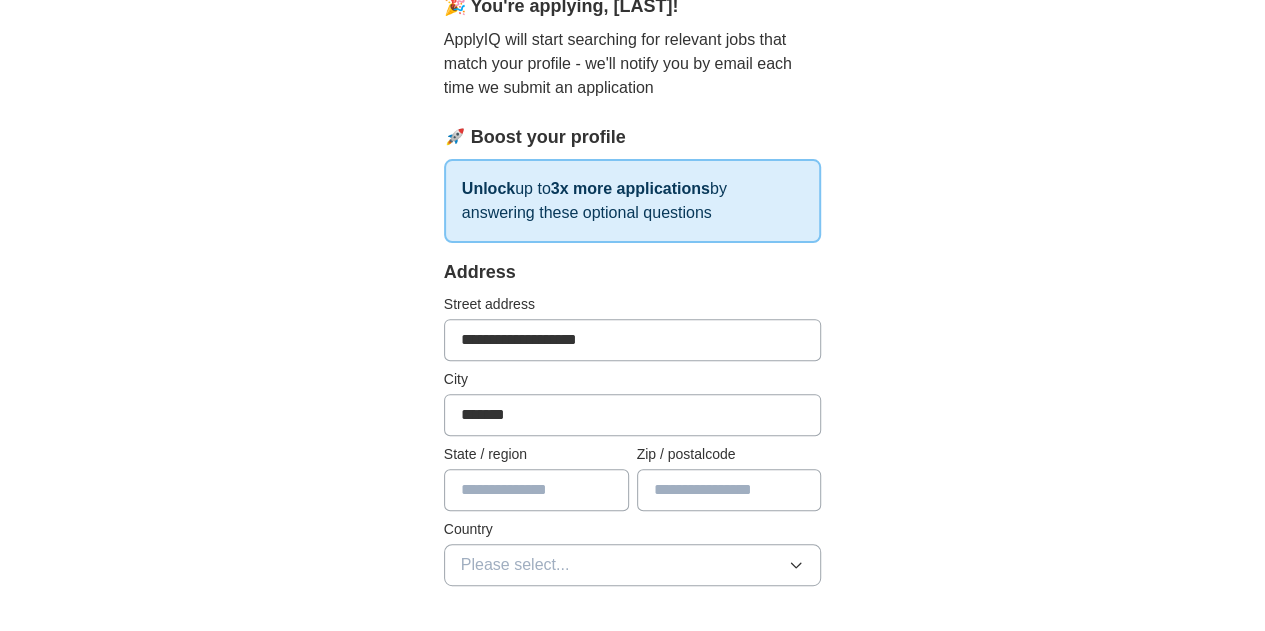 type on "****" 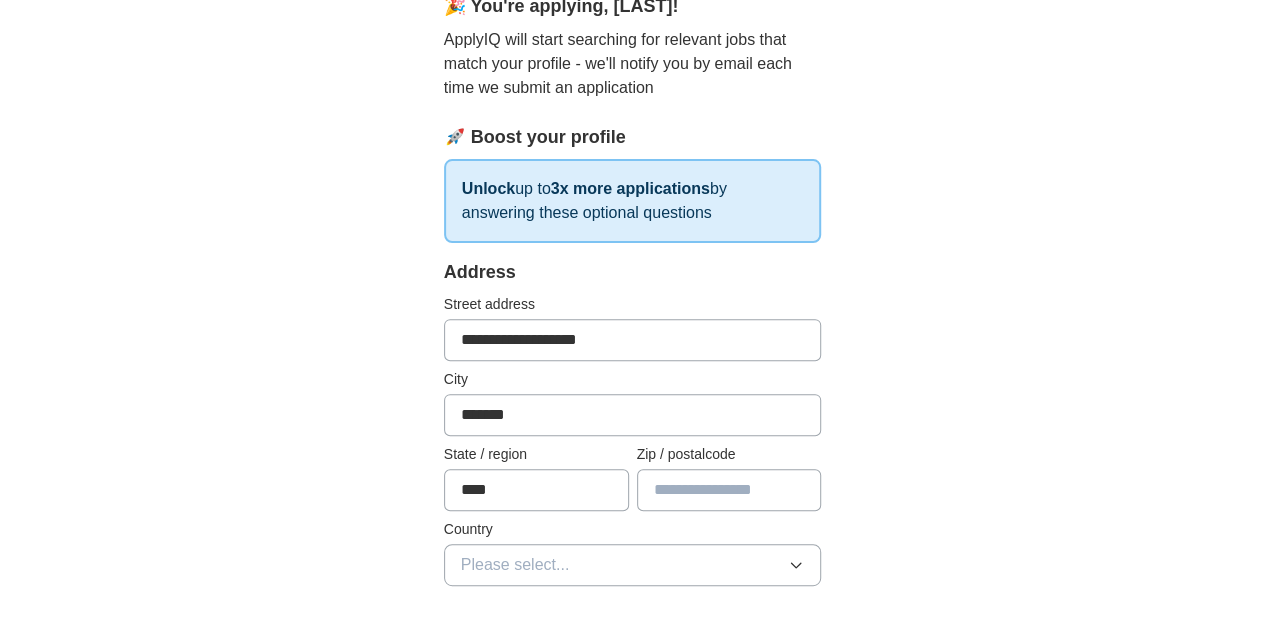 type on "*******" 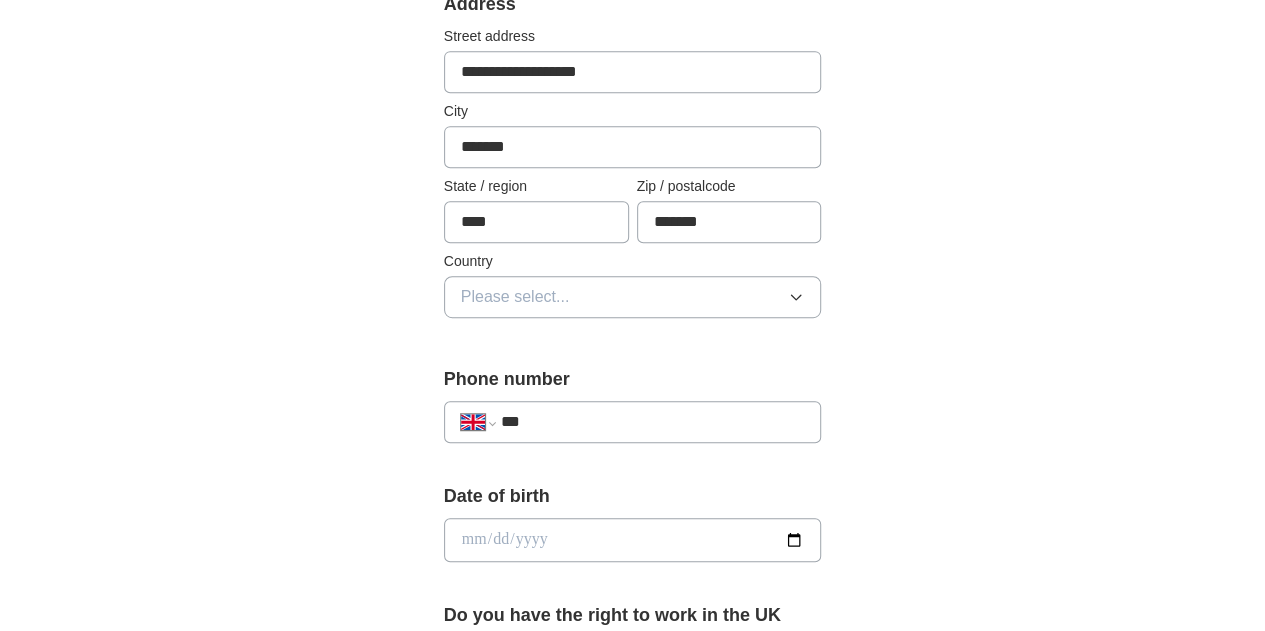 scroll, scrollTop: 500, scrollLeft: 0, axis: vertical 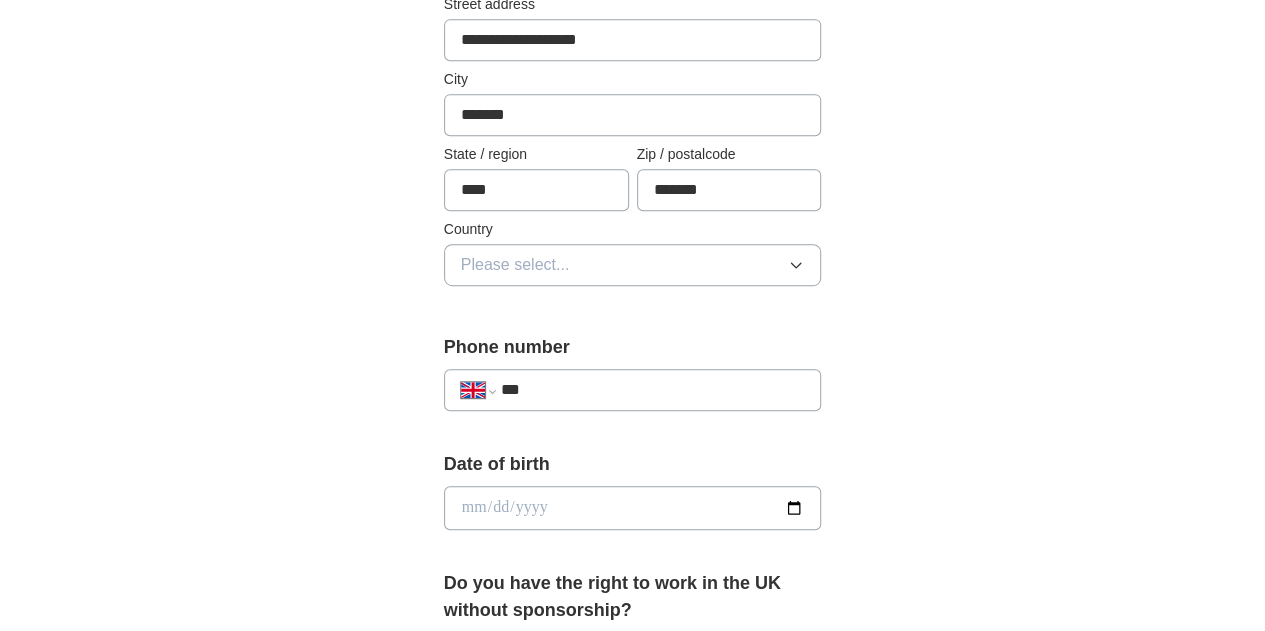 click on "Please select..." at bounding box center [515, 265] 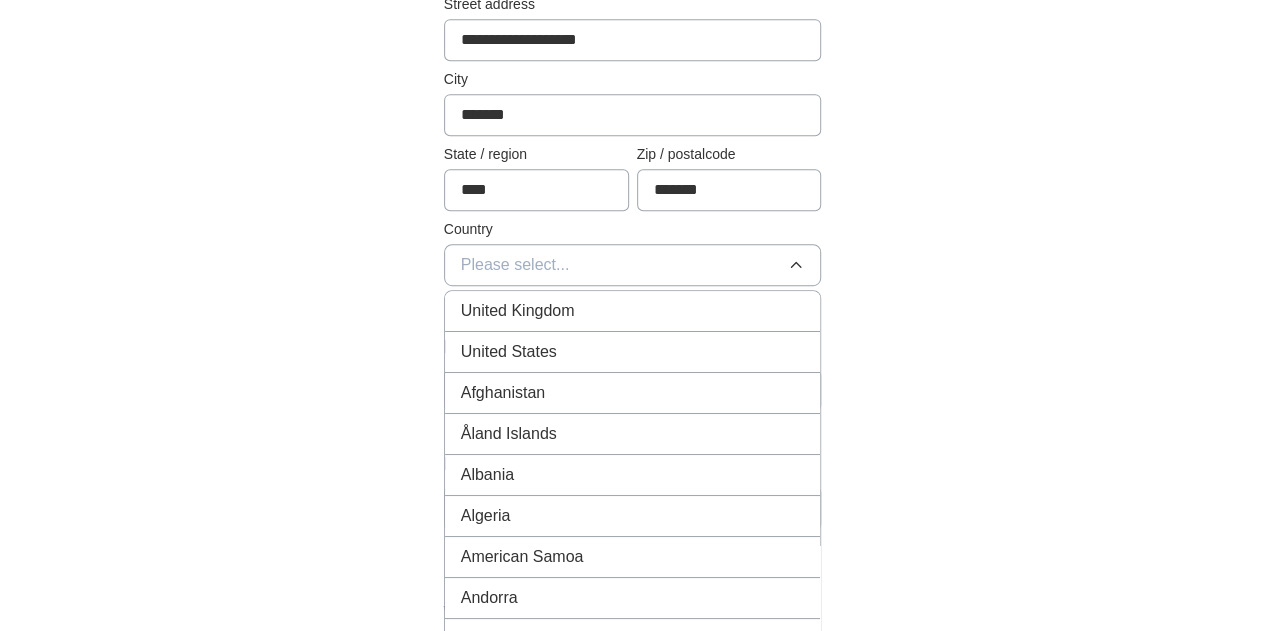 click on "United Kingdom" at bounding box center (518, 311) 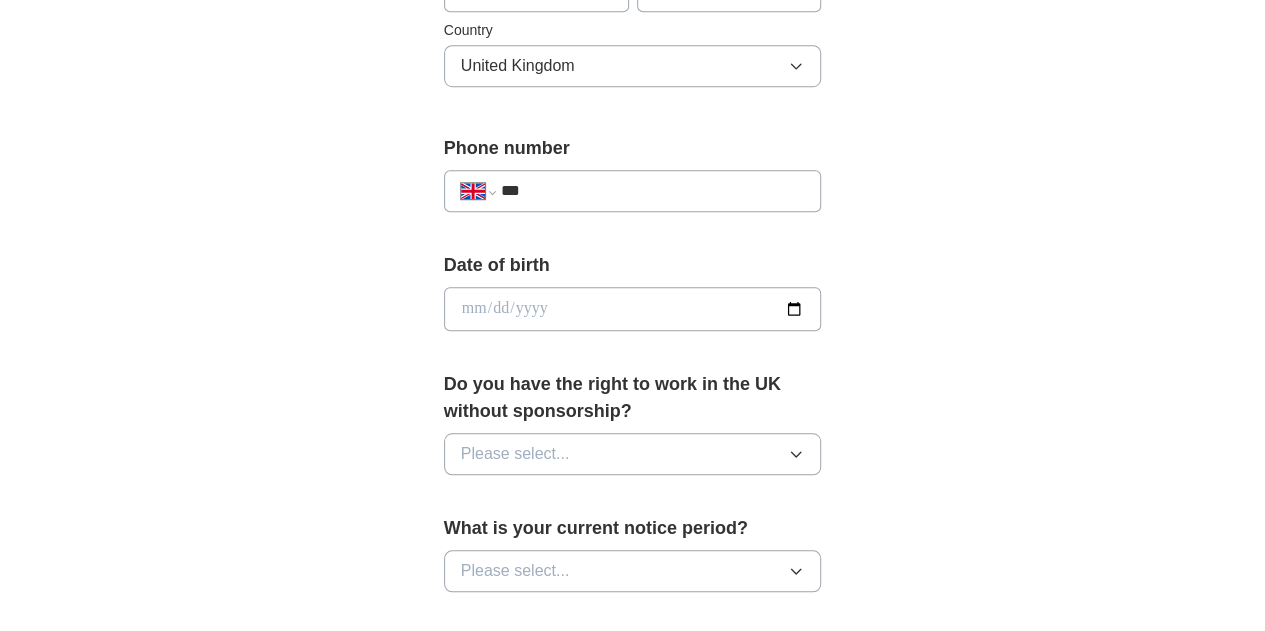 scroll, scrollTop: 700, scrollLeft: 0, axis: vertical 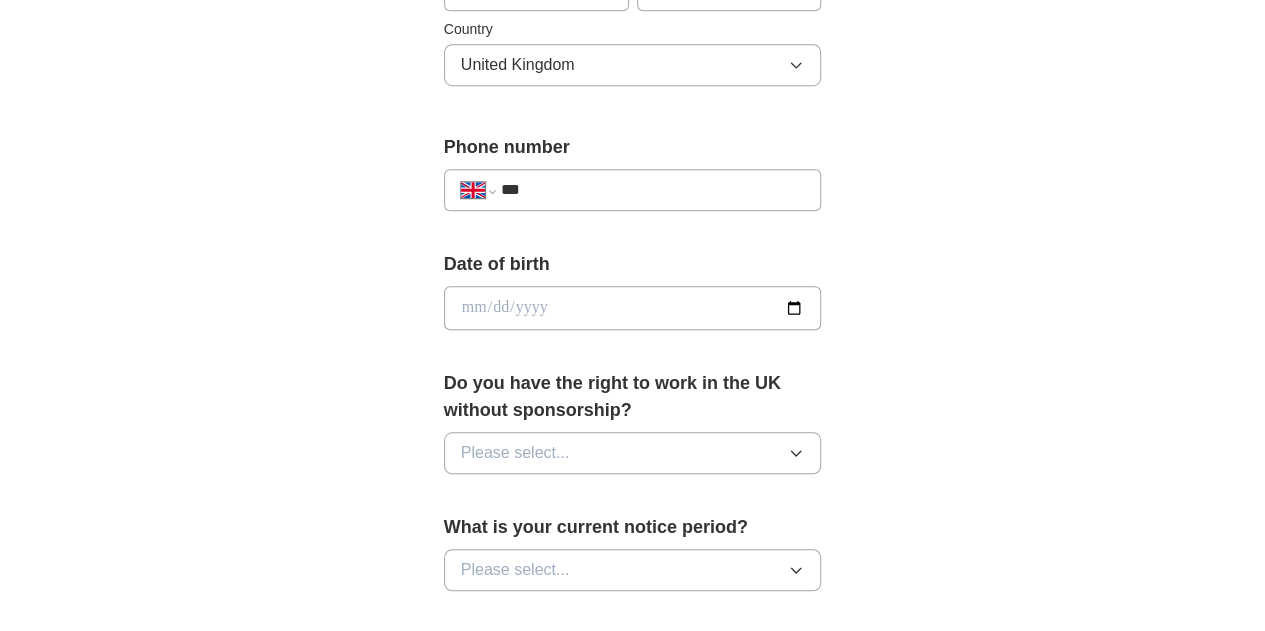 click on "***" at bounding box center (653, 190) 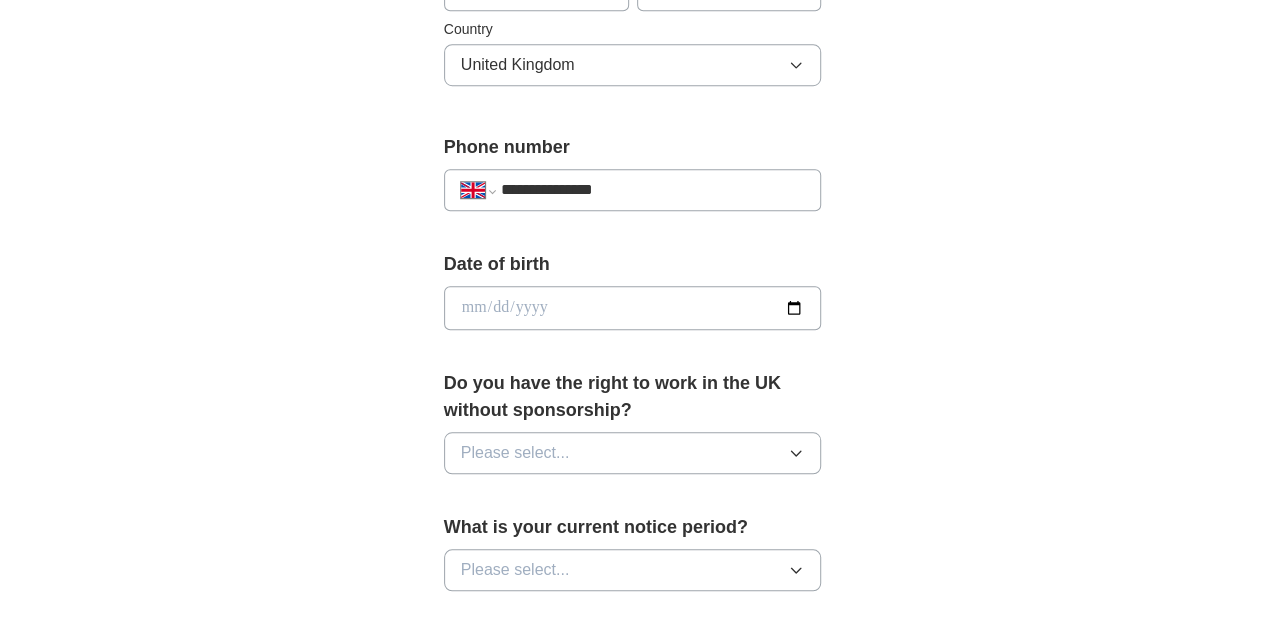click at bounding box center [633, 308] 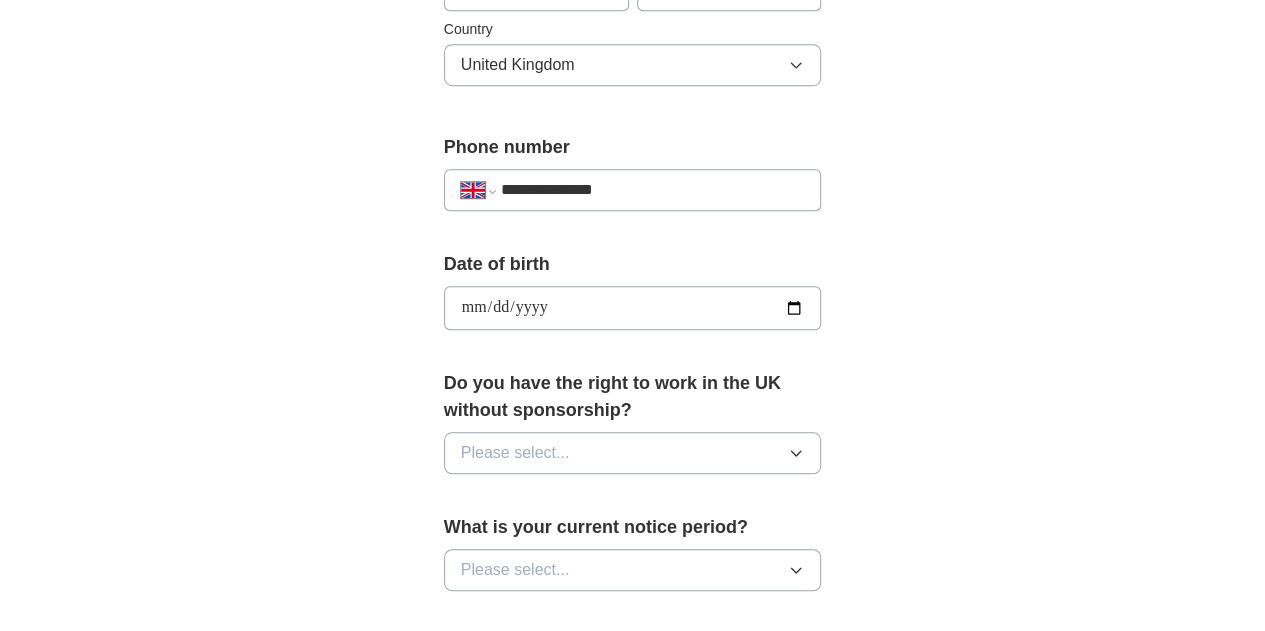 type on "**********" 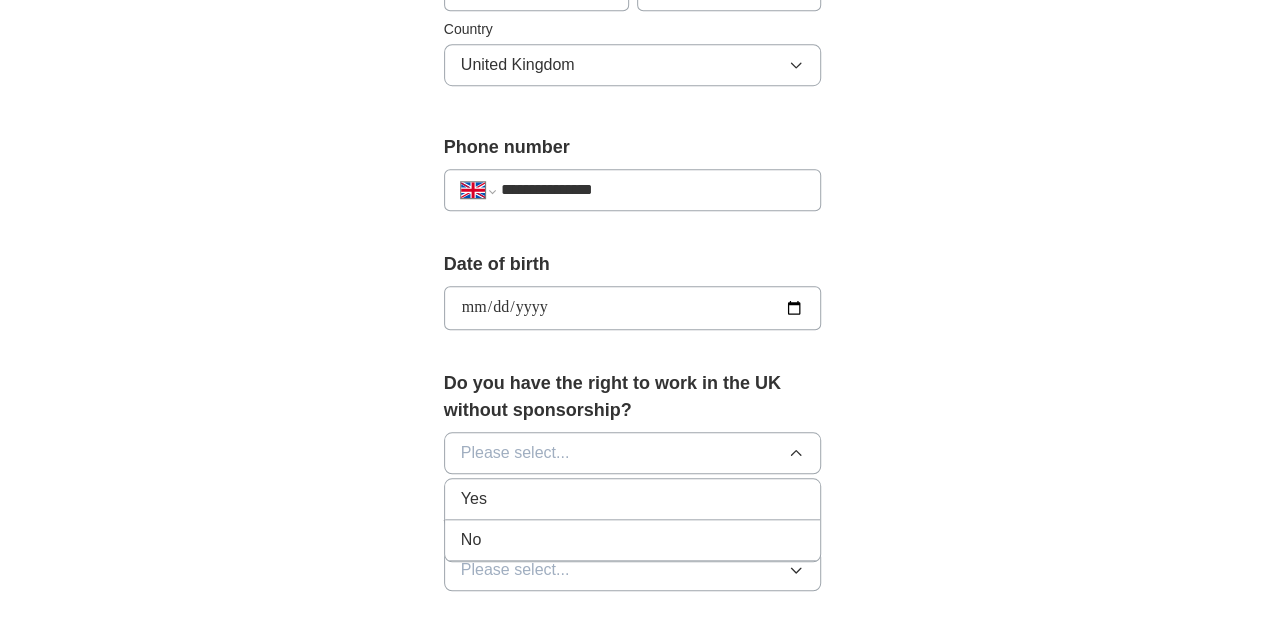 click on "Yes" at bounding box center (633, 499) 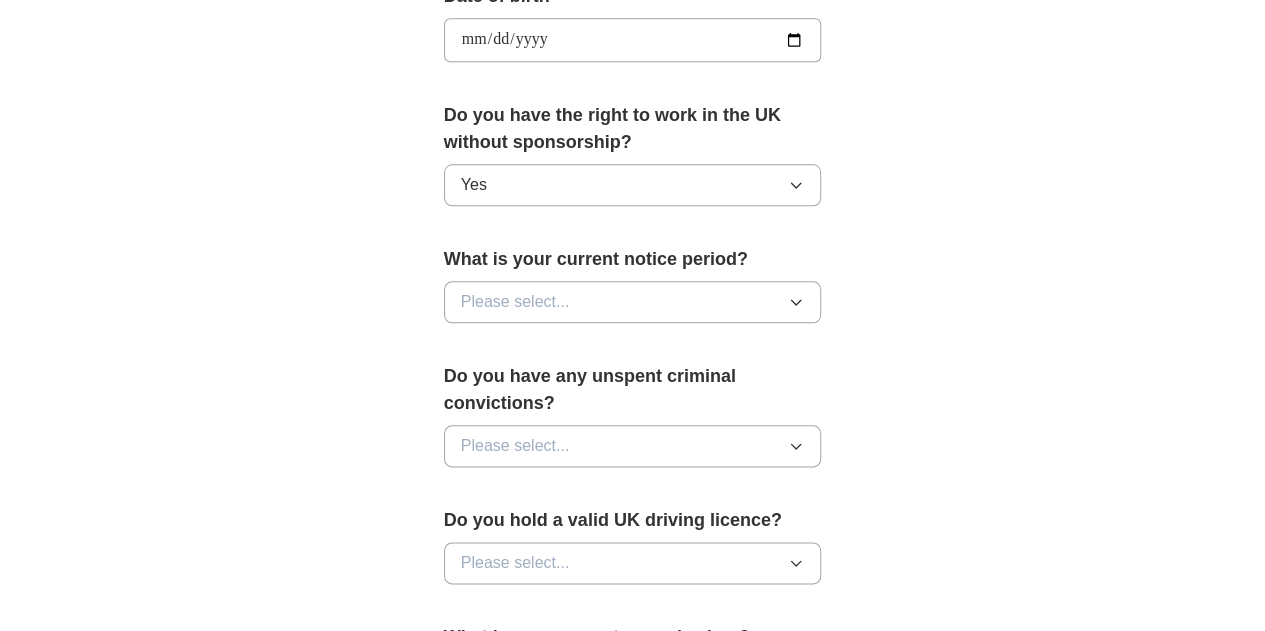 scroll, scrollTop: 1000, scrollLeft: 0, axis: vertical 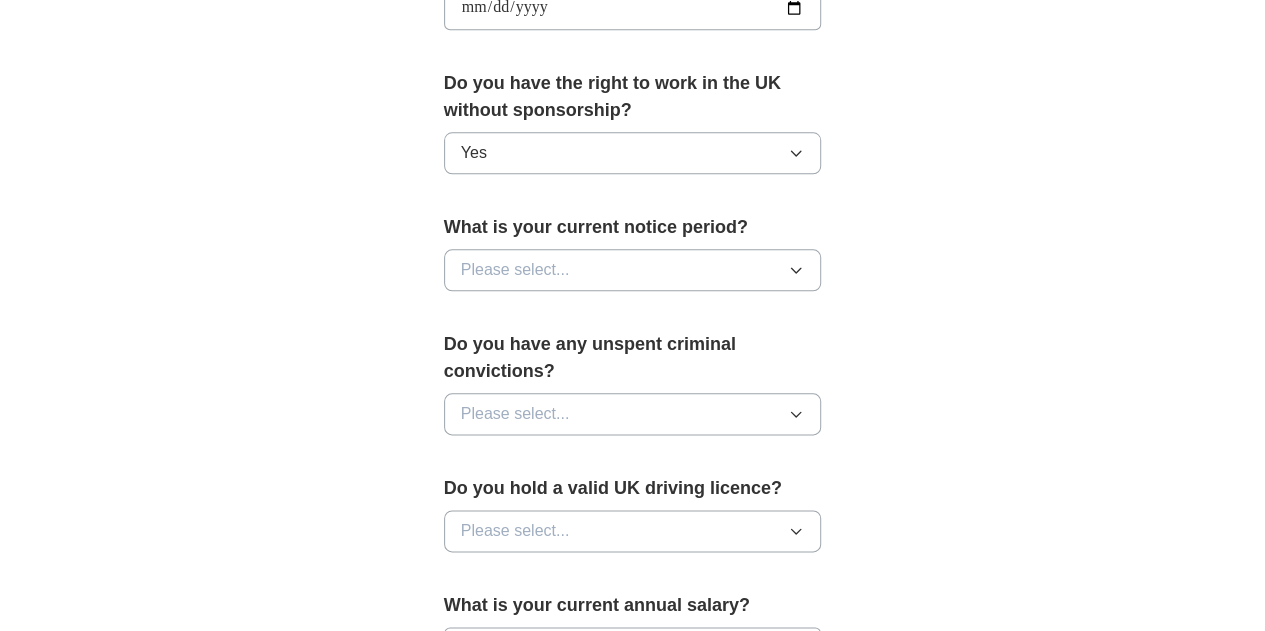 click on "Please select..." at bounding box center [633, 270] 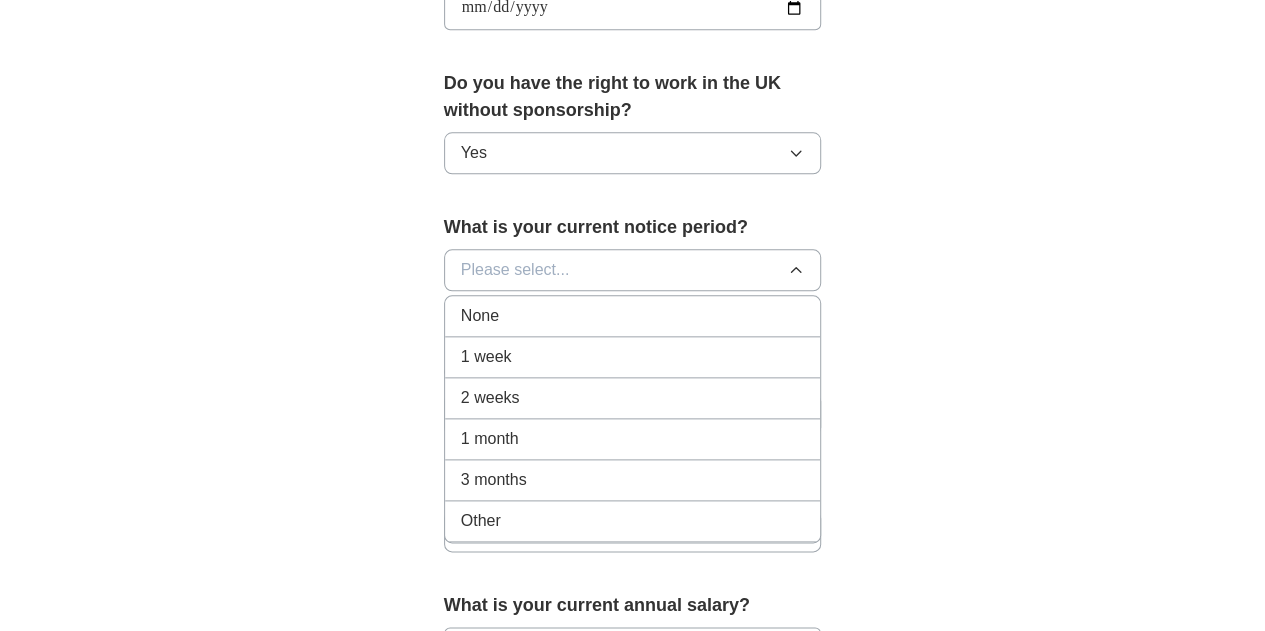 click on "1 week" at bounding box center [633, 357] 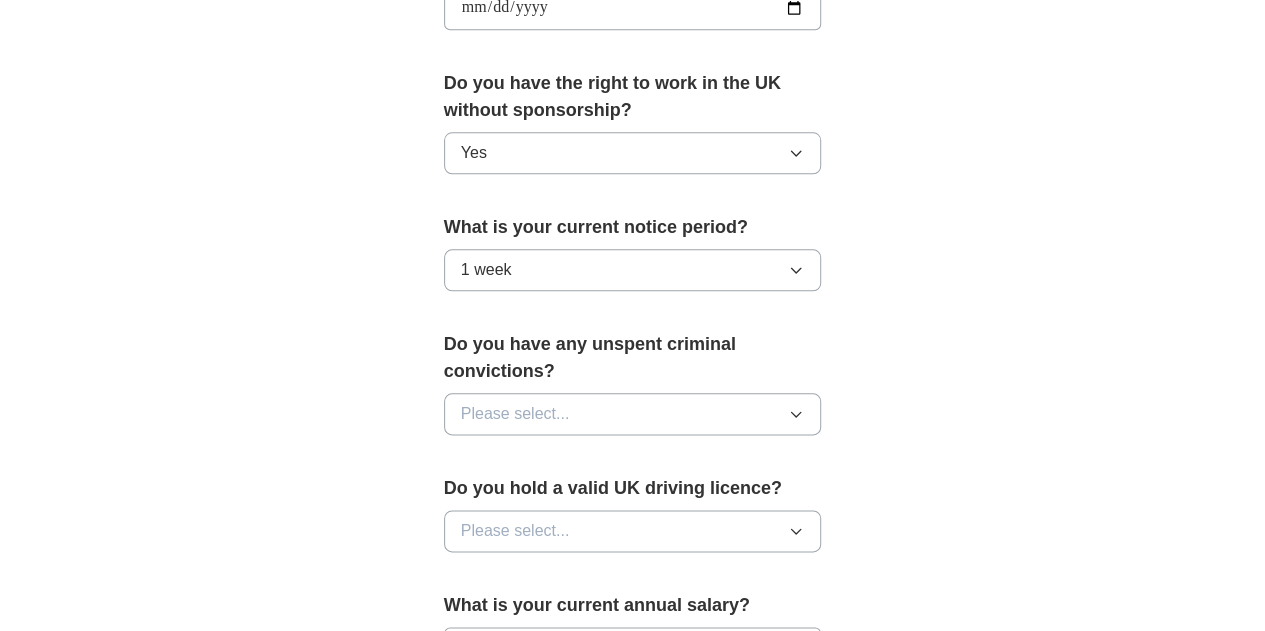 scroll, scrollTop: 1100, scrollLeft: 0, axis: vertical 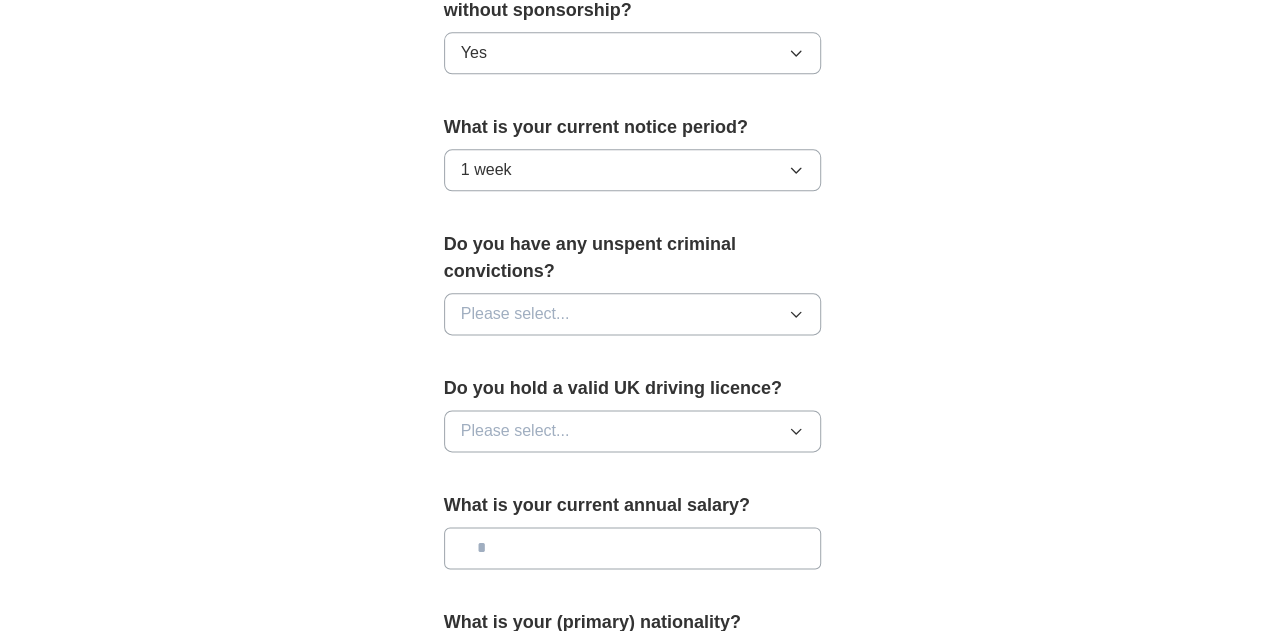 click on "1 week" at bounding box center (633, 170) 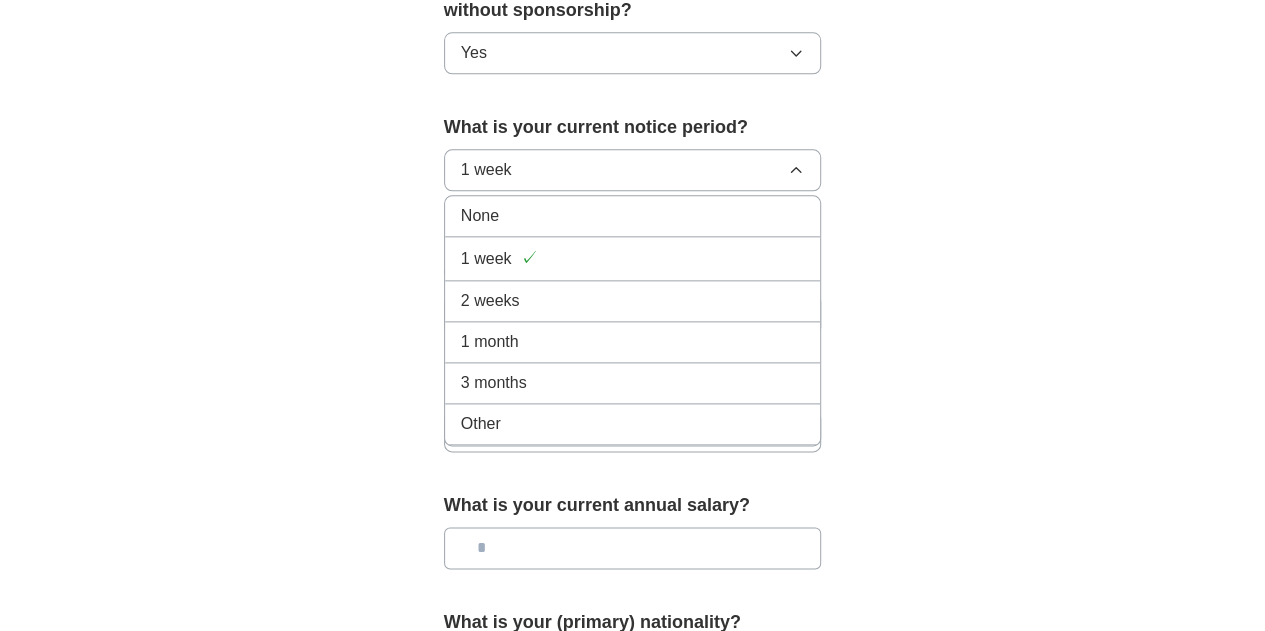 click on "None" at bounding box center [633, 216] 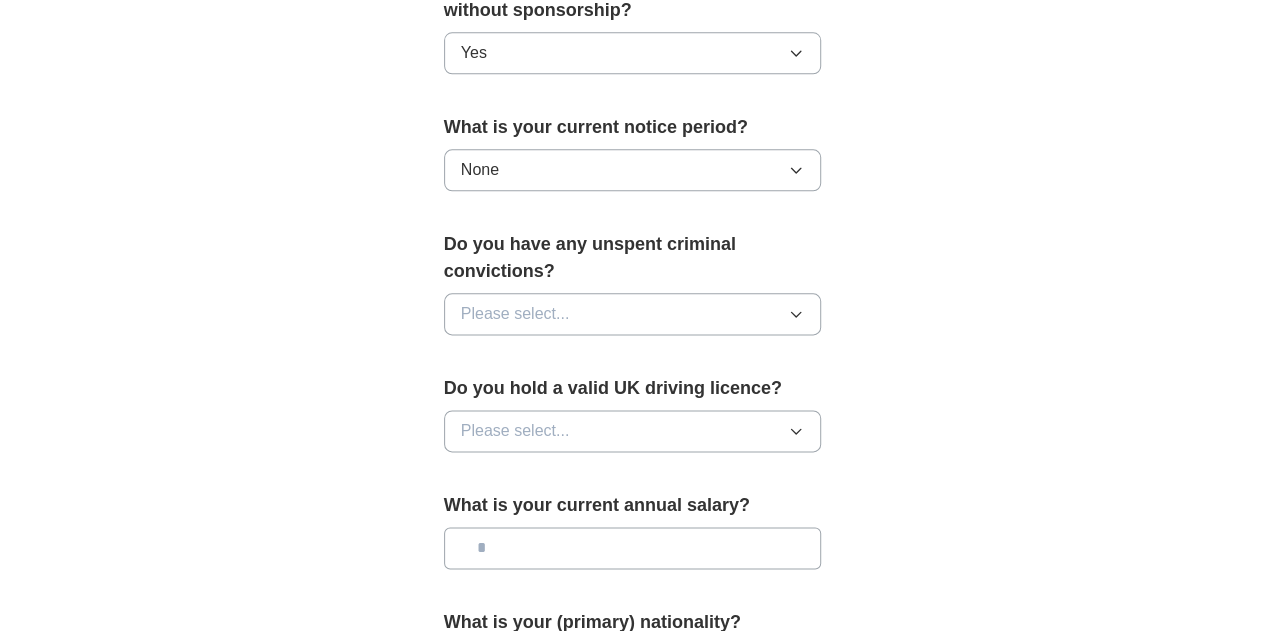 click on "Please select..." at bounding box center (633, 314) 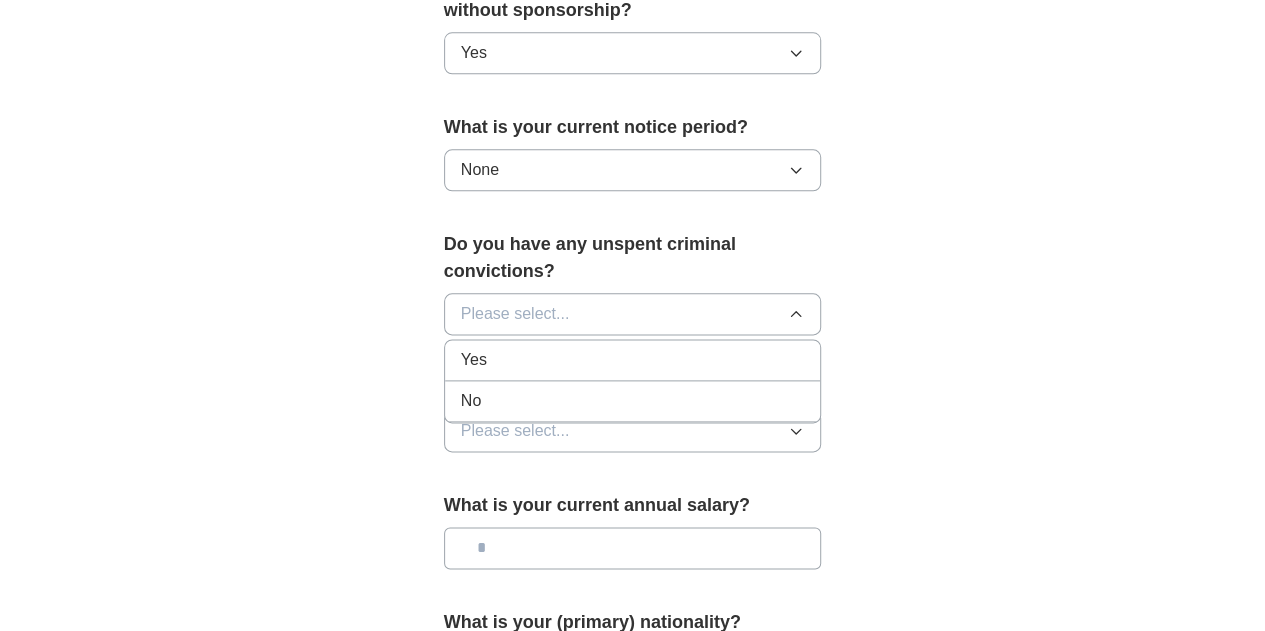 click on "No" at bounding box center (633, 401) 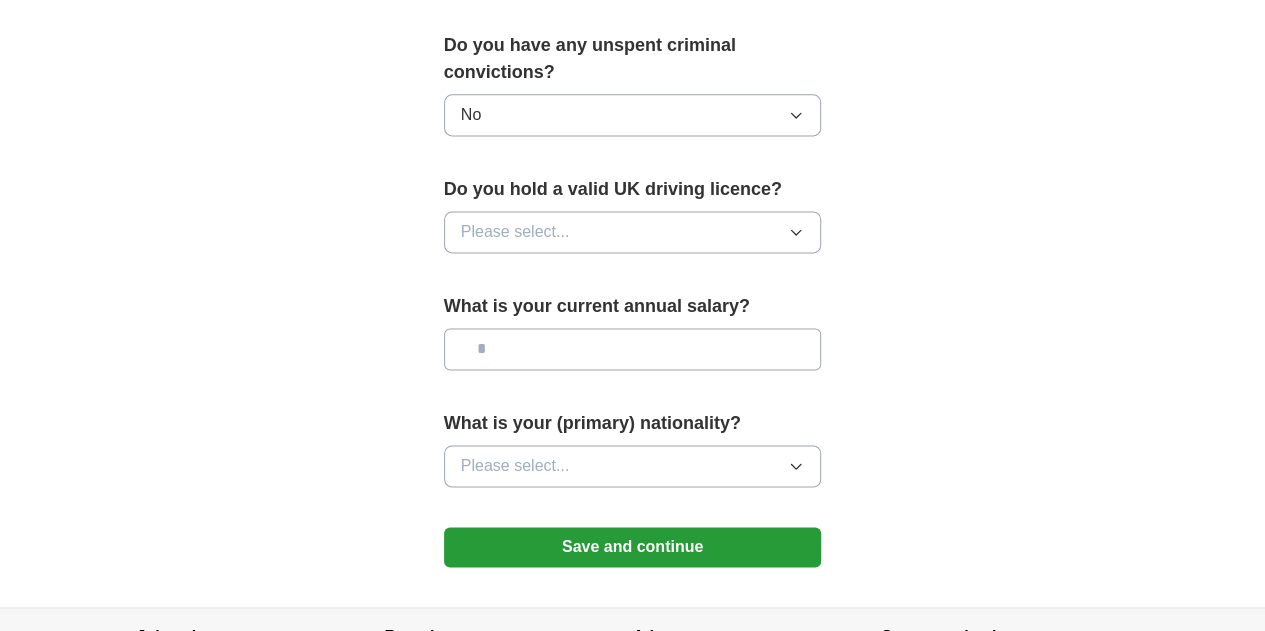 scroll, scrollTop: 1300, scrollLeft: 0, axis: vertical 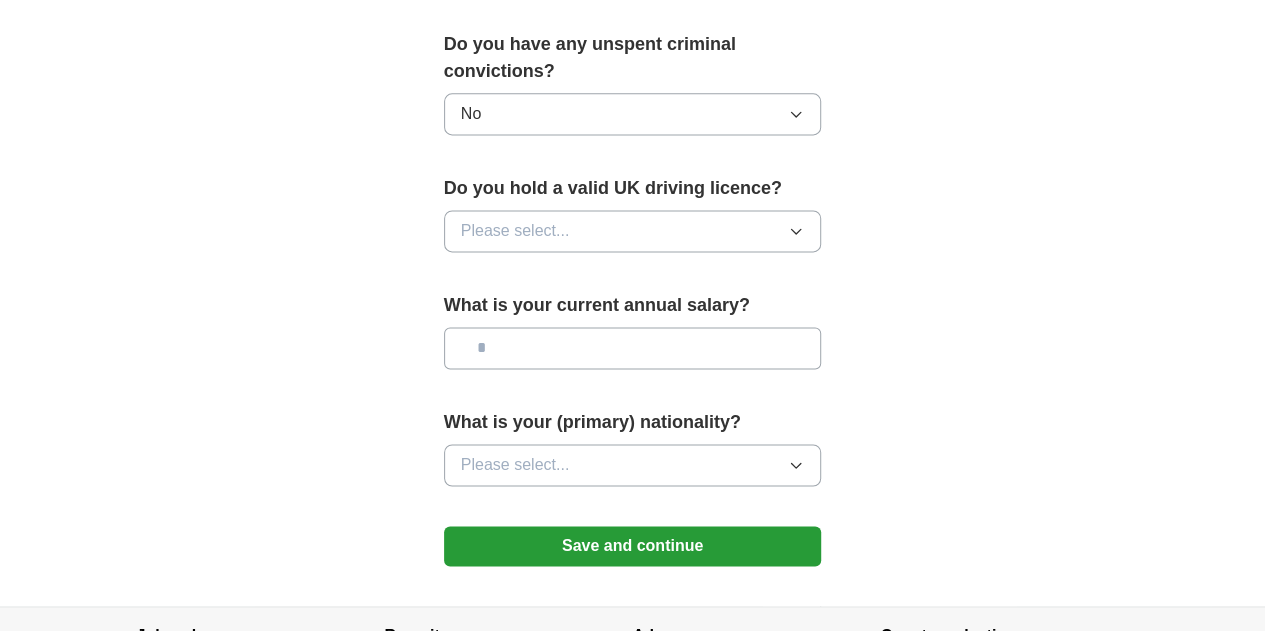 click on "Please select..." at bounding box center (633, 231) 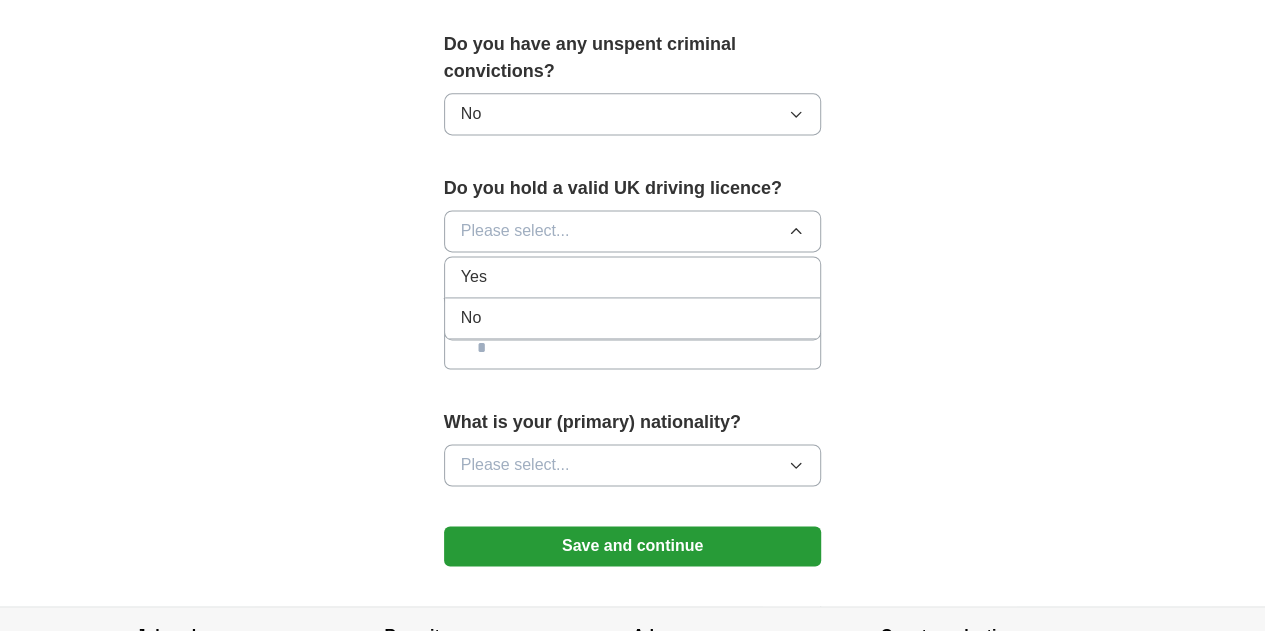 click on "No" at bounding box center (633, 318) 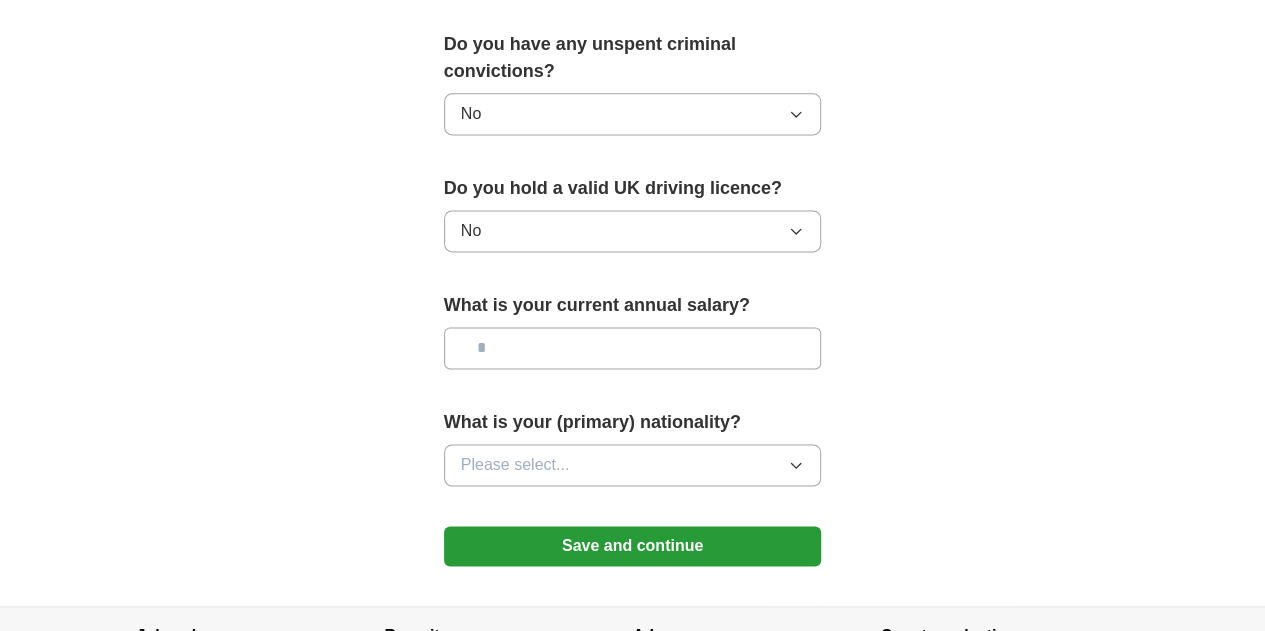 click on "What is your current annual salary?" at bounding box center (633, 338) 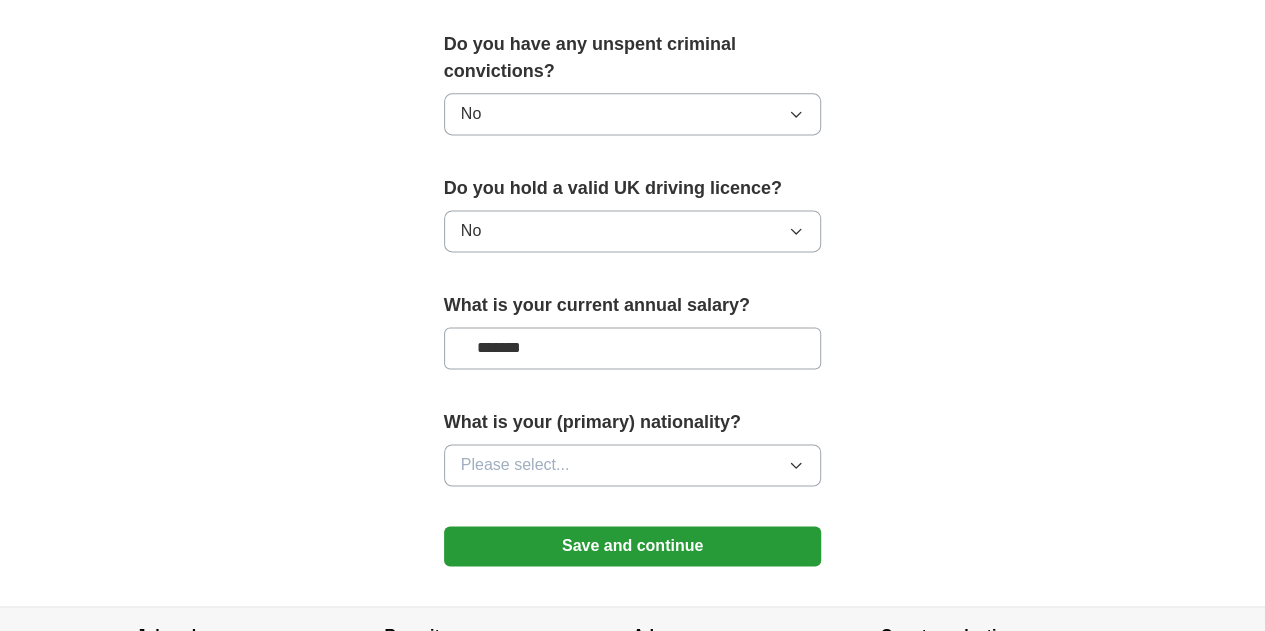 type on "*******" 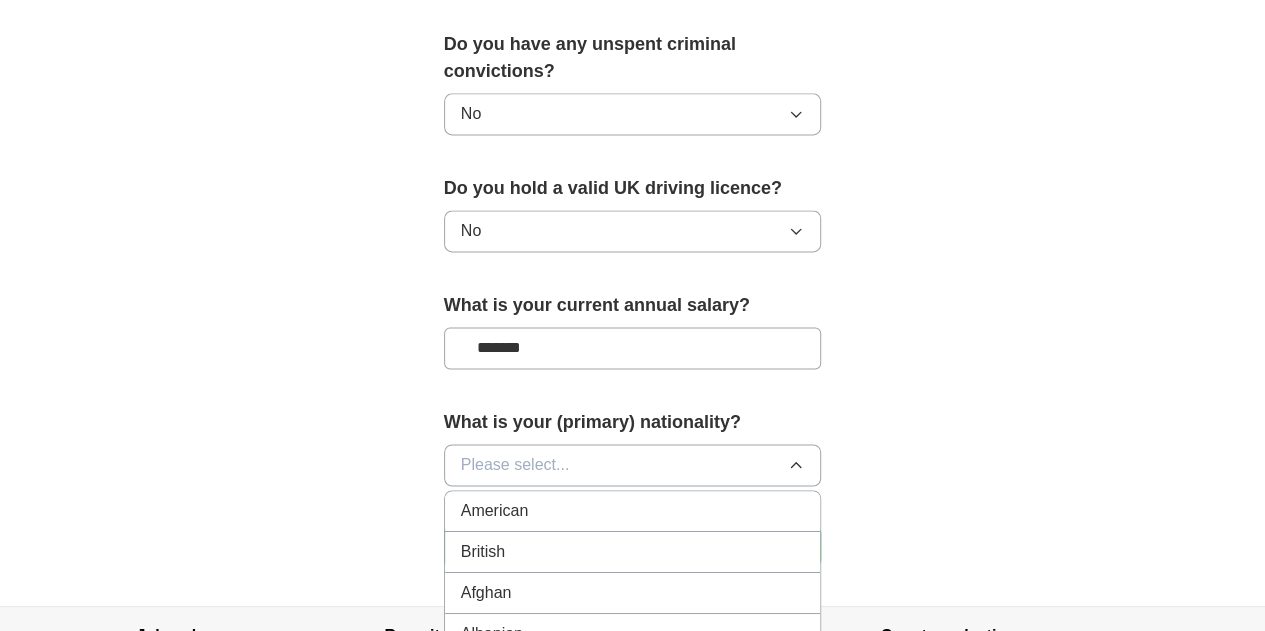 type 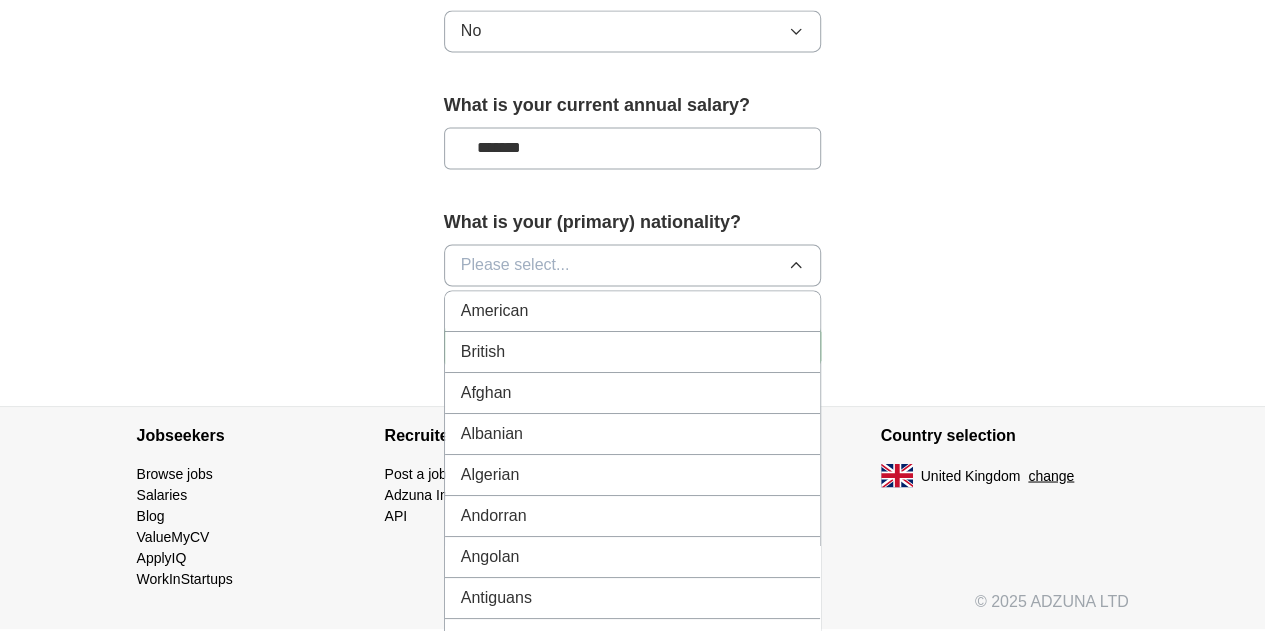 scroll, scrollTop: 1524, scrollLeft: 0, axis: vertical 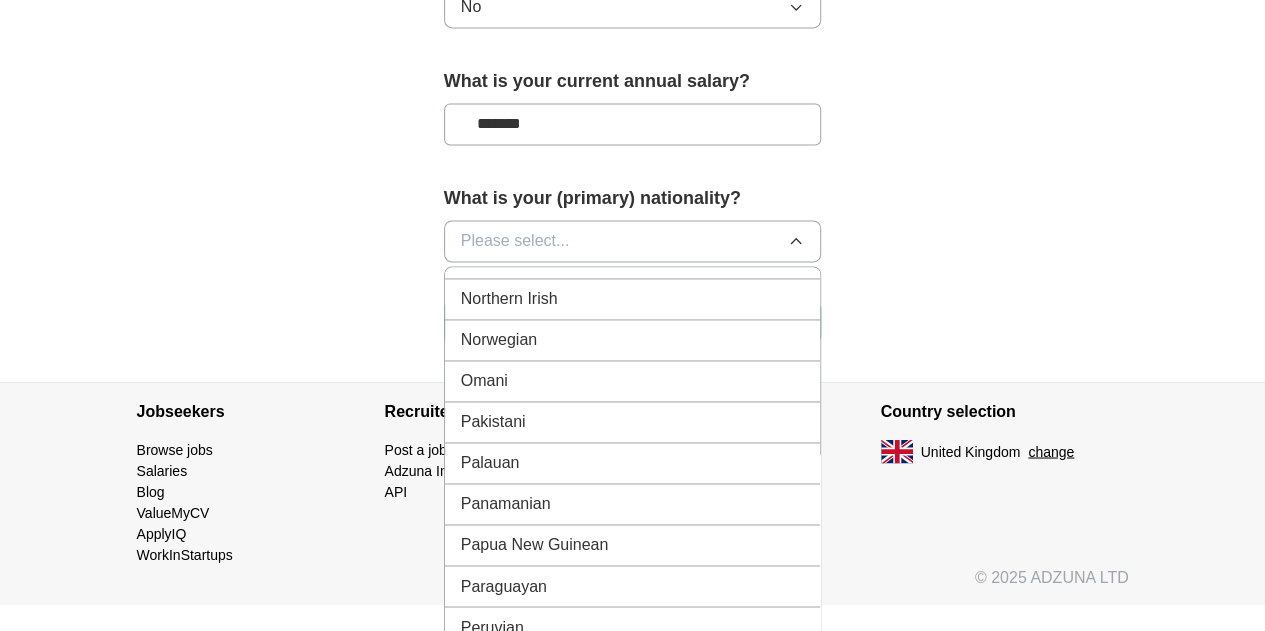 click on "Pakistani" at bounding box center [633, 422] 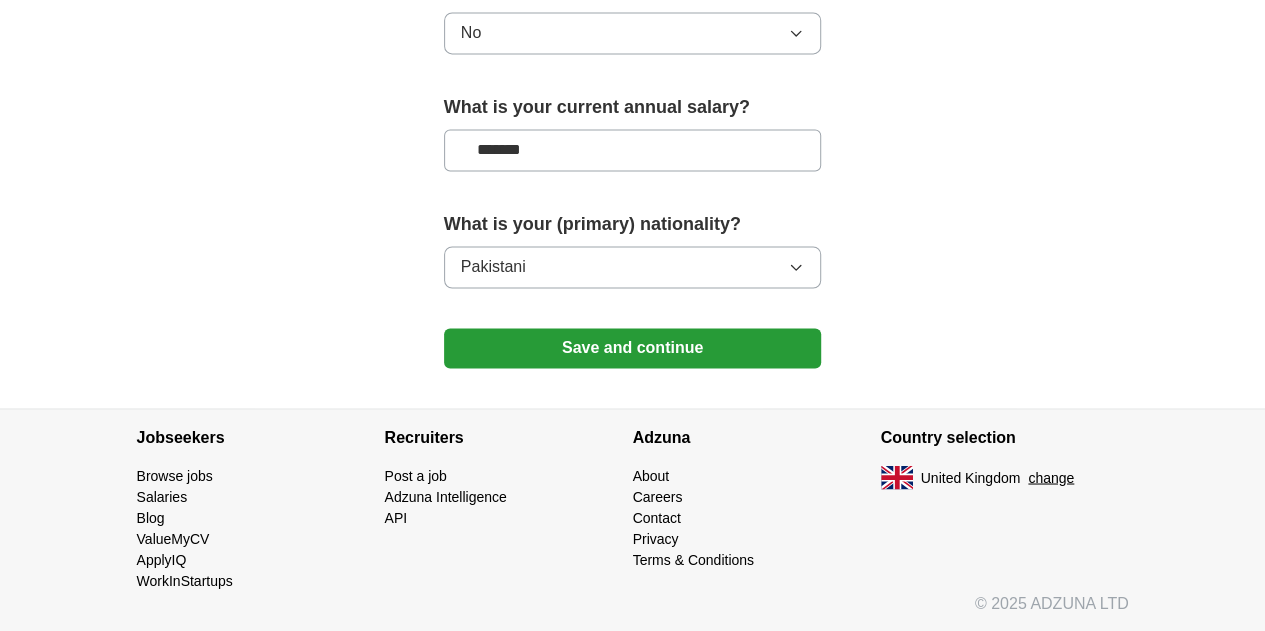 scroll, scrollTop: 1462, scrollLeft: 0, axis: vertical 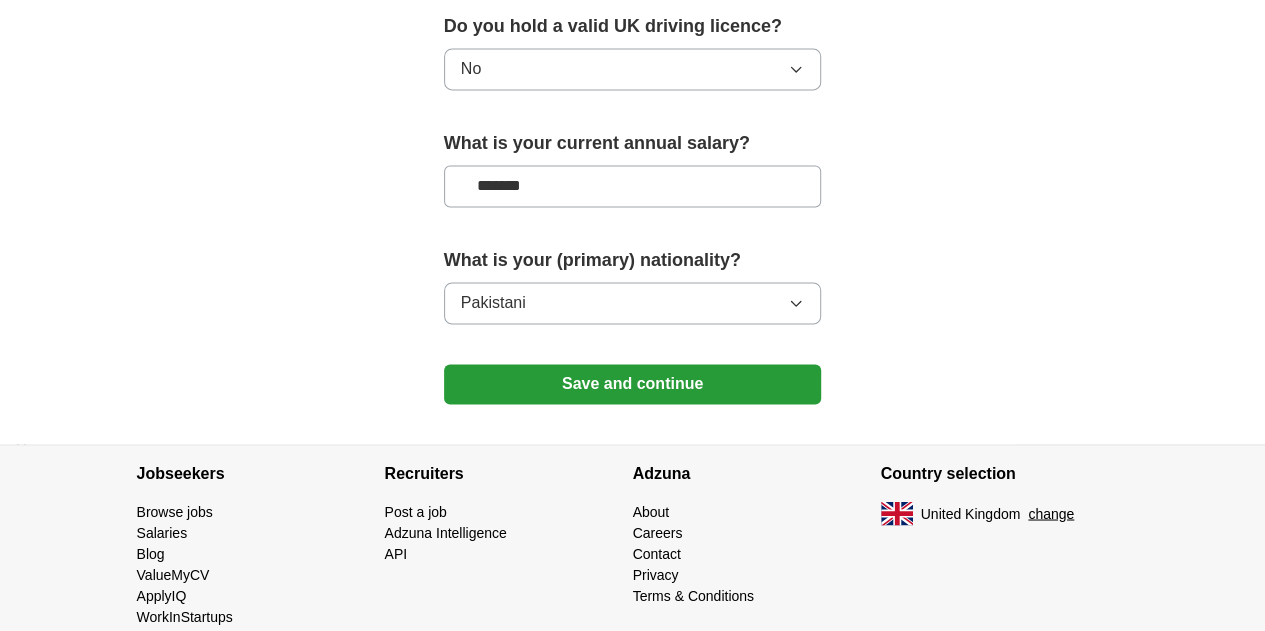 click on "Save and continue" at bounding box center [633, 384] 